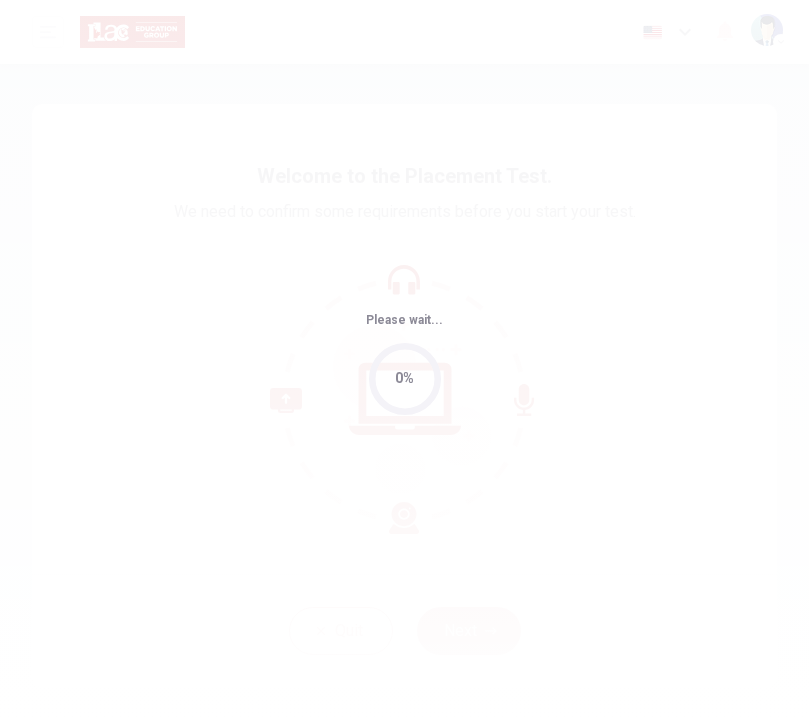 scroll, scrollTop: 0, scrollLeft: 0, axis: both 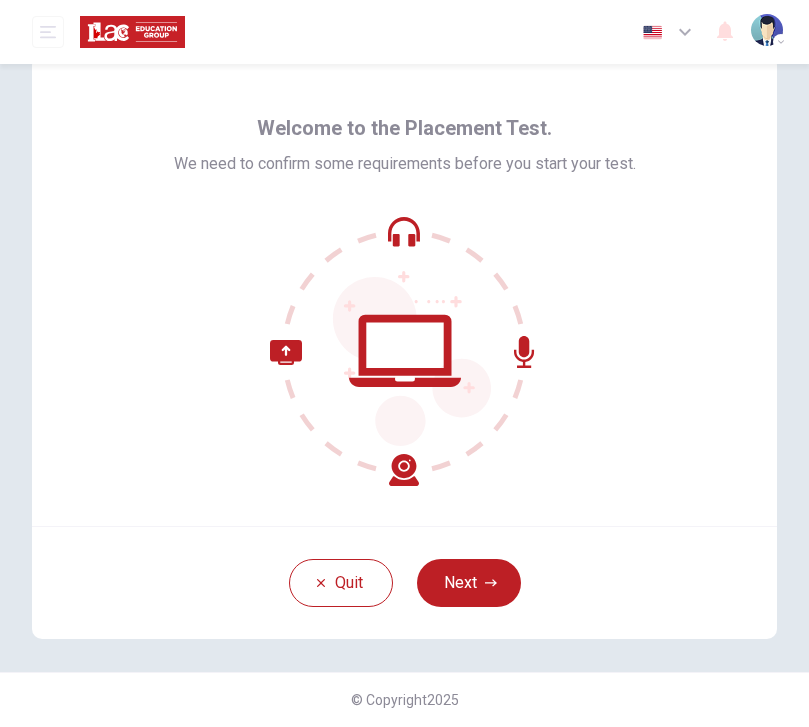 click 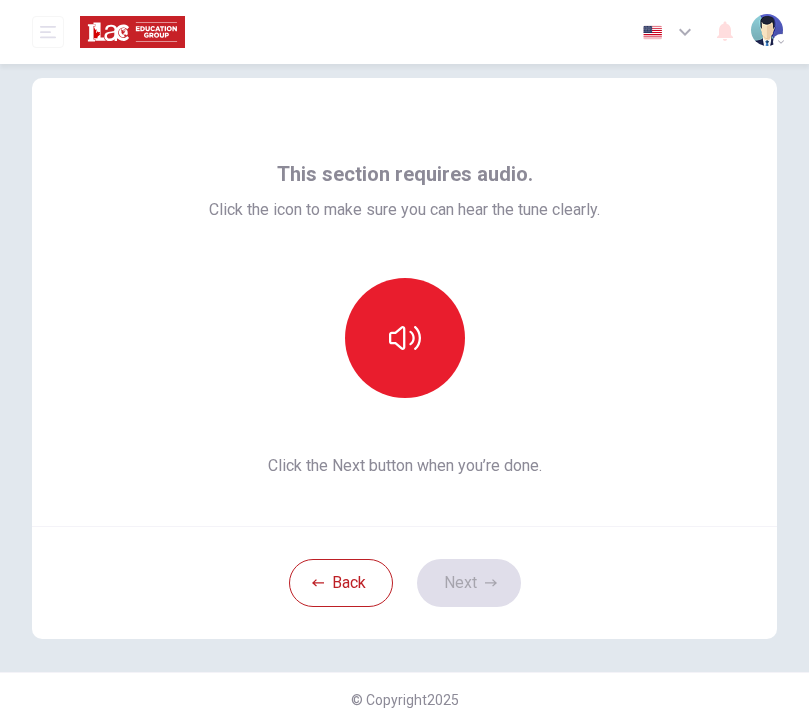 scroll, scrollTop: 26, scrollLeft: 0, axis: vertical 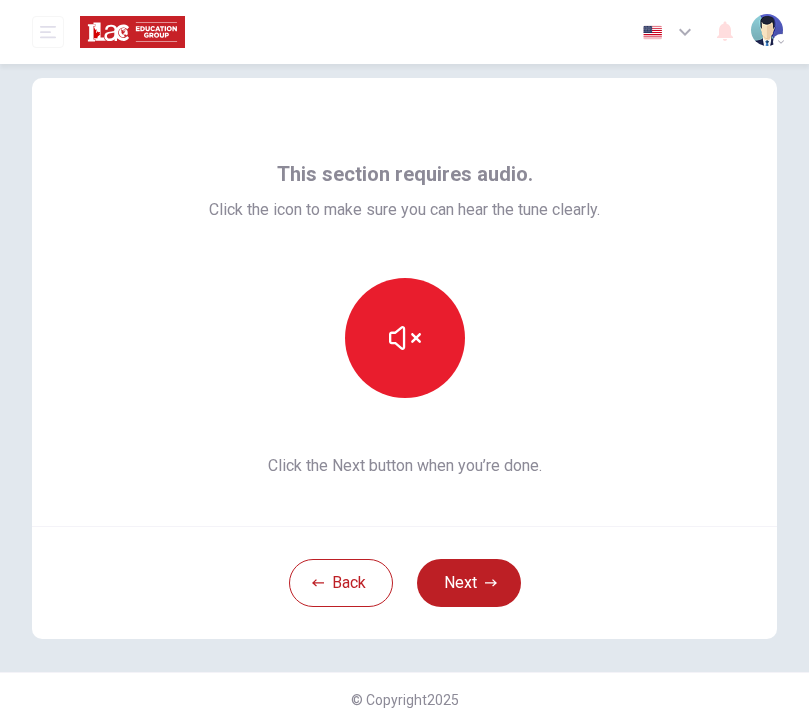 click on "Next" at bounding box center (469, 583) 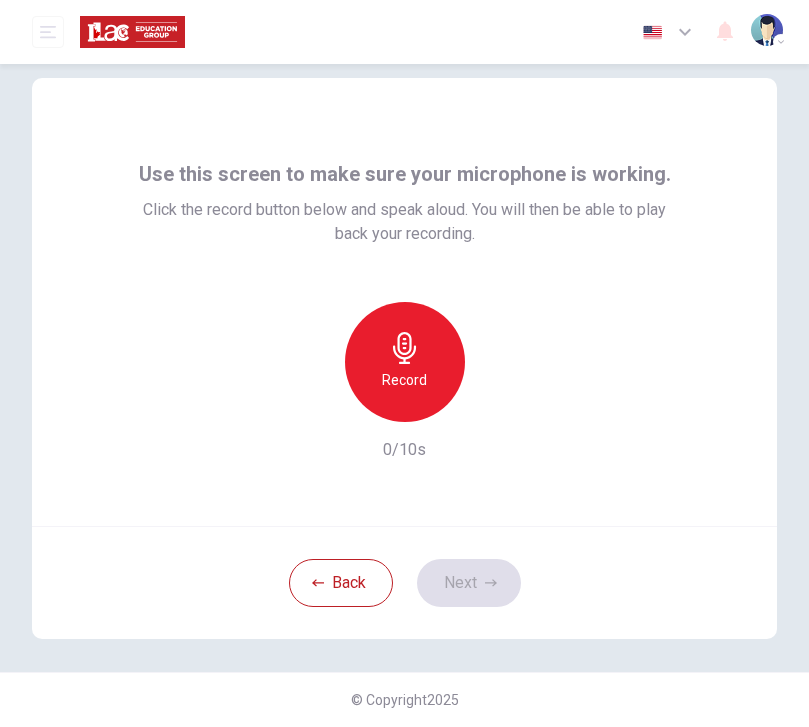 click on "Record" at bounding box center [404, 380] 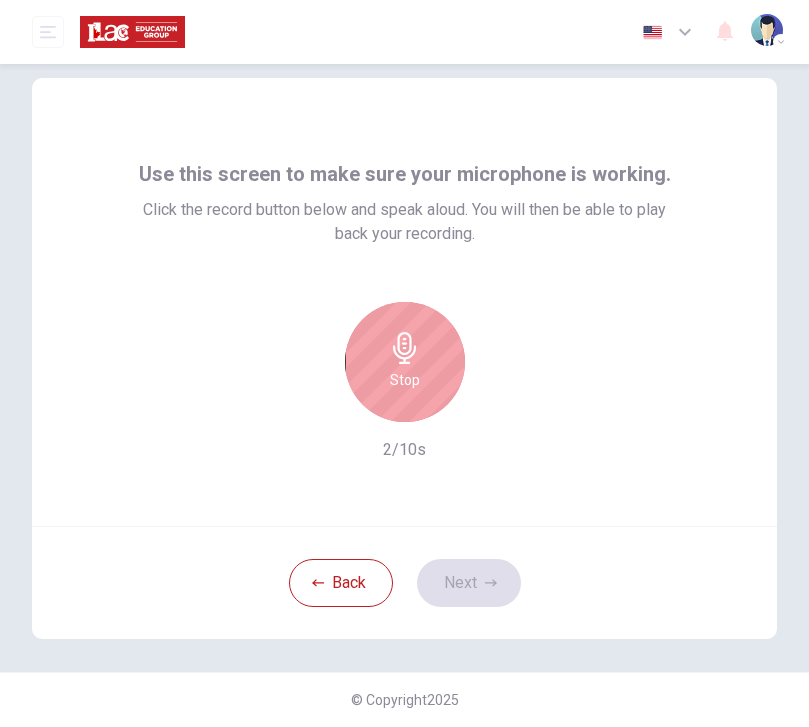 click on "Stop" at bounding box center (405, 380) 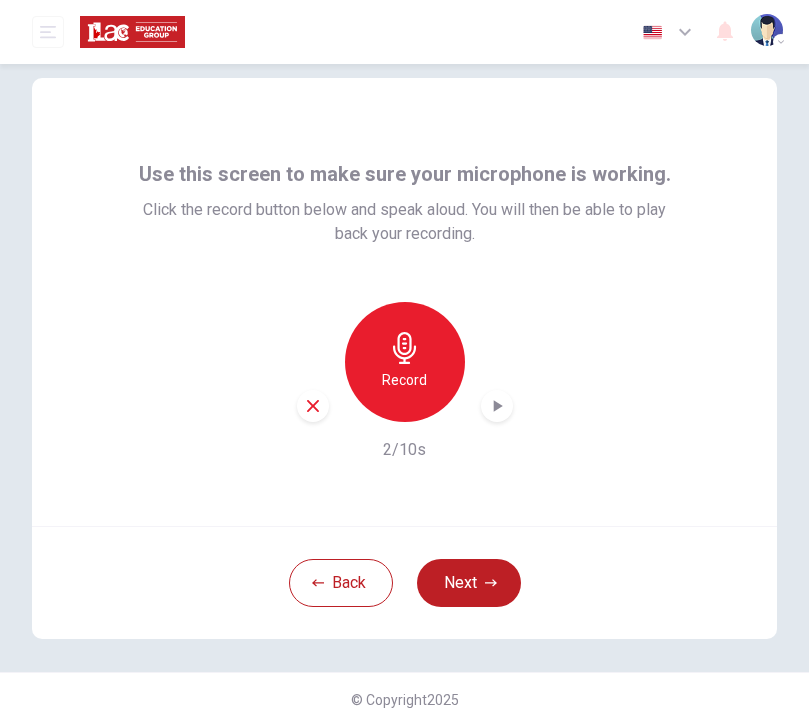 click 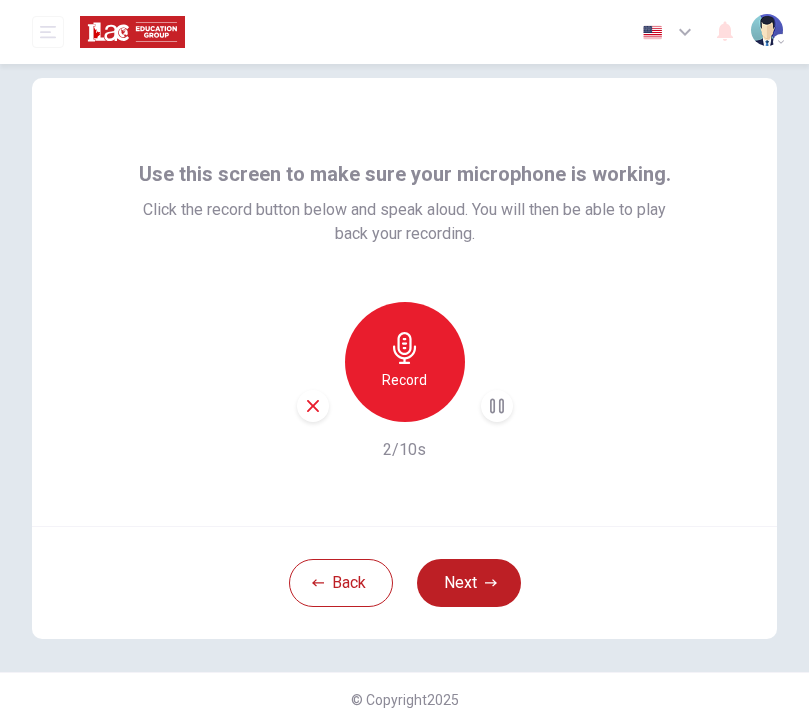 click on "Next" at bounding box center (469, 583) 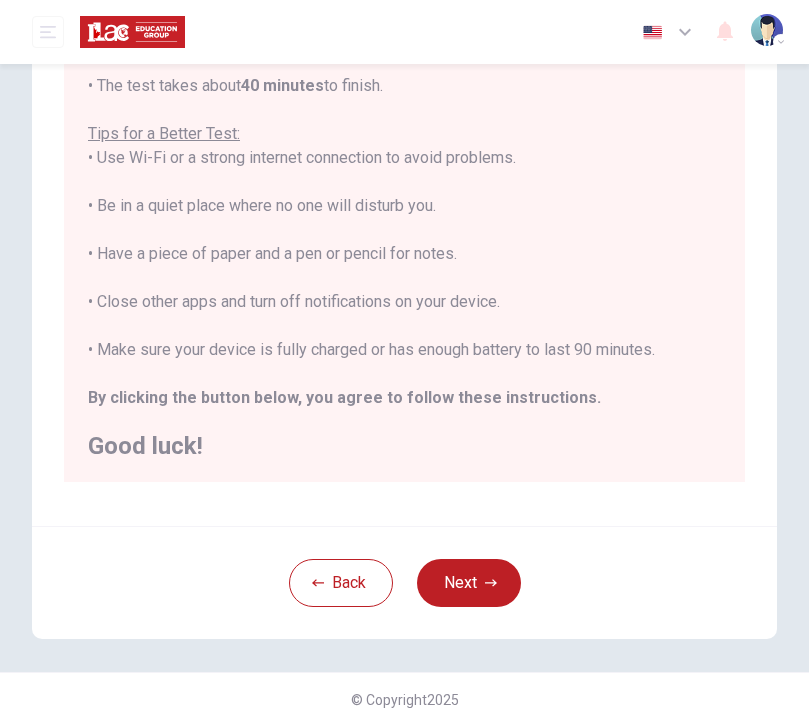 click on "Next" at bounding box center (469, 583) 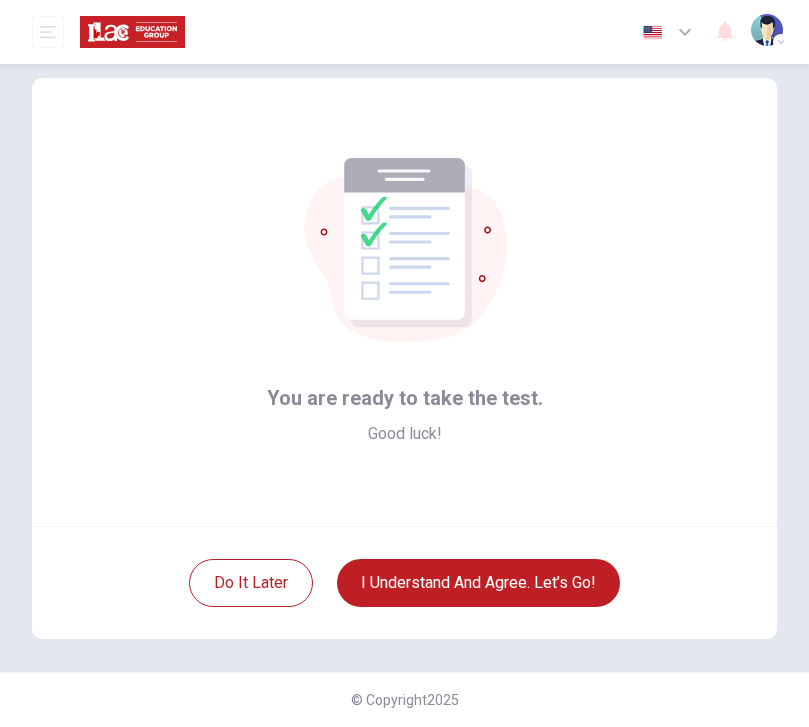 scroll, scrollTop: 26, scrollLeft: 0, axis: vertical 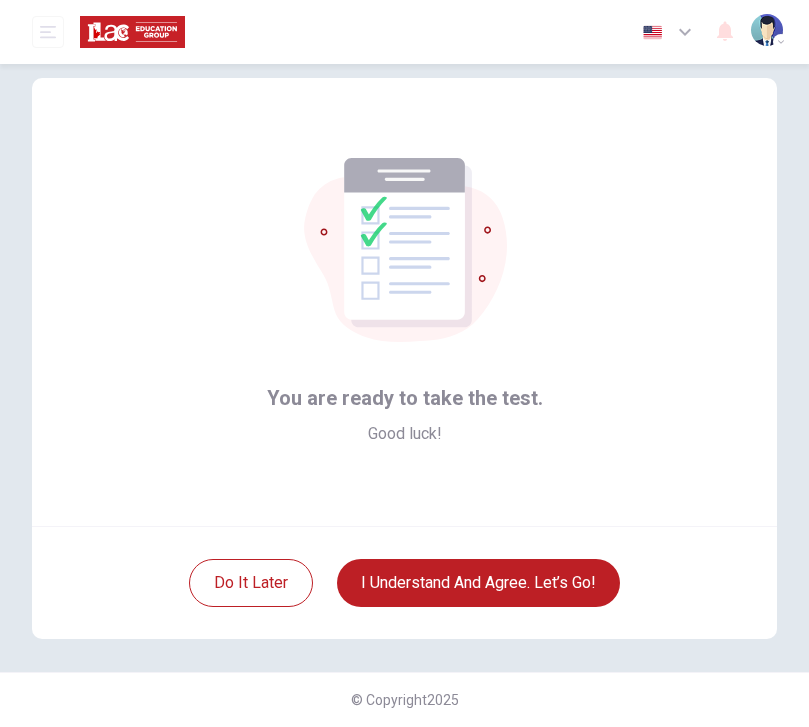 click on "I understand and agree. Let’s go!" at bounding box center [478, 583] 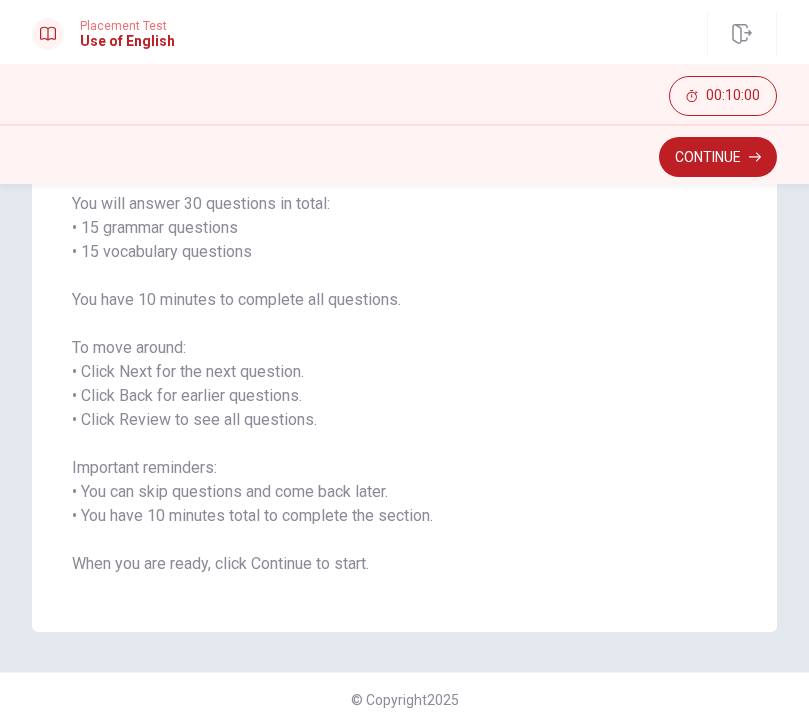 scroll, scrollTop: 160, scrollLeft: 0, axis: vertical 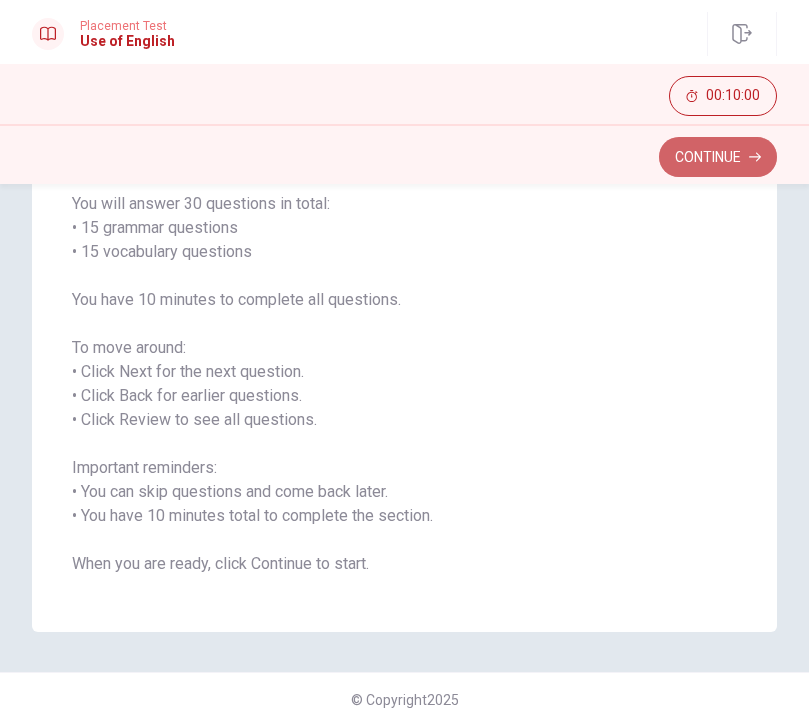 click on "Continue" at bounding box center (718, 157) 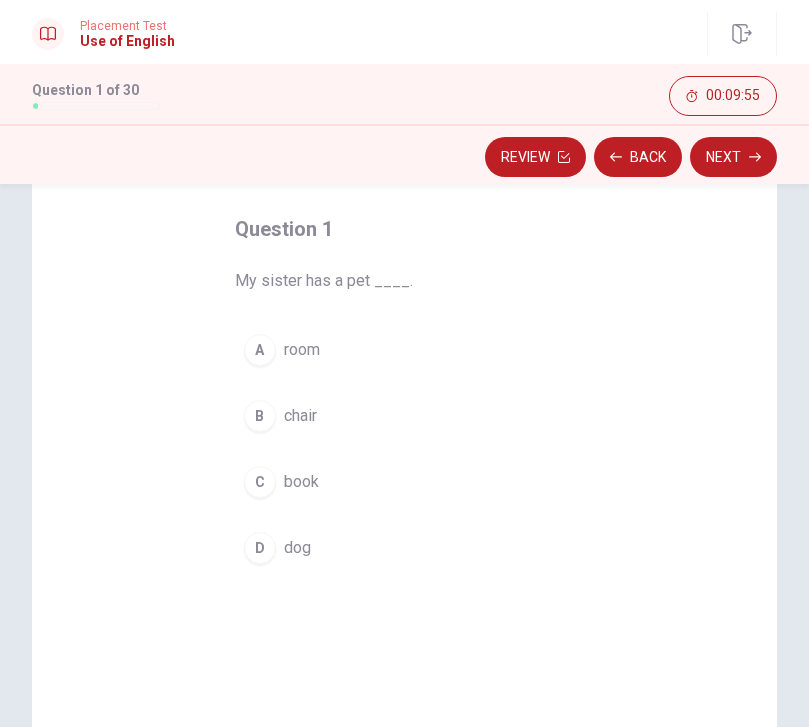 scroll, scrollTop: 94, scrollLeft: 0, axis: vertical 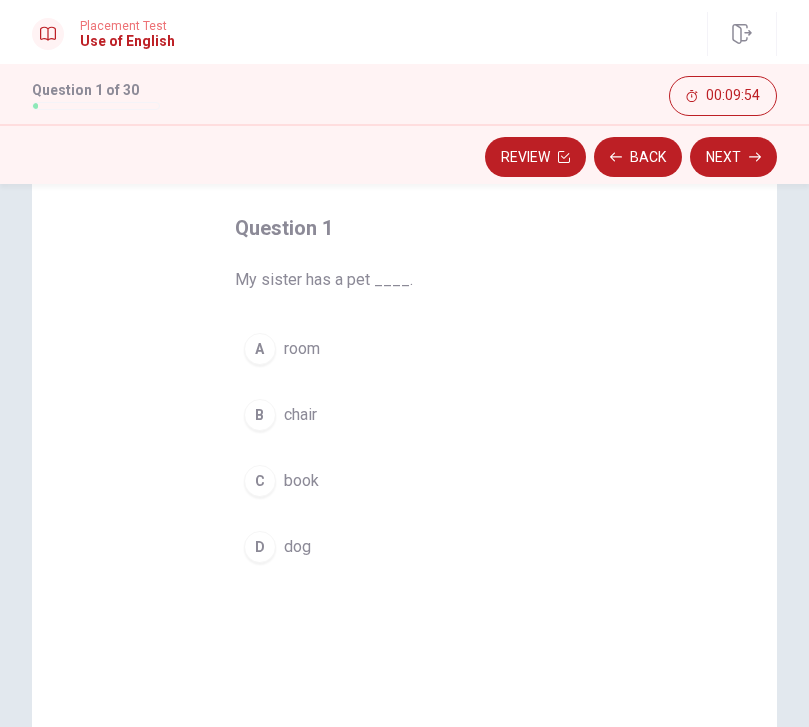 click on "D" at bounding box center [260, 547] 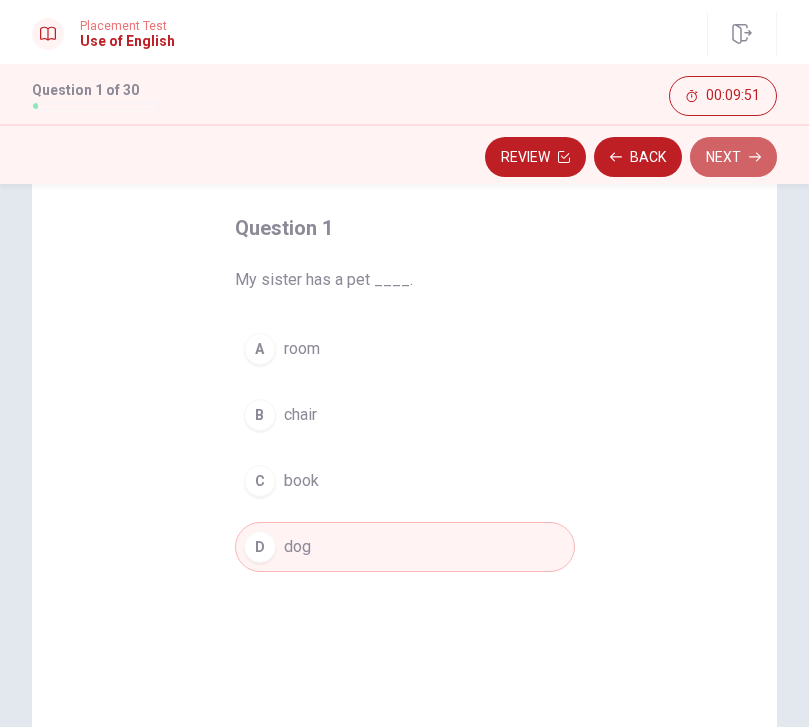 click 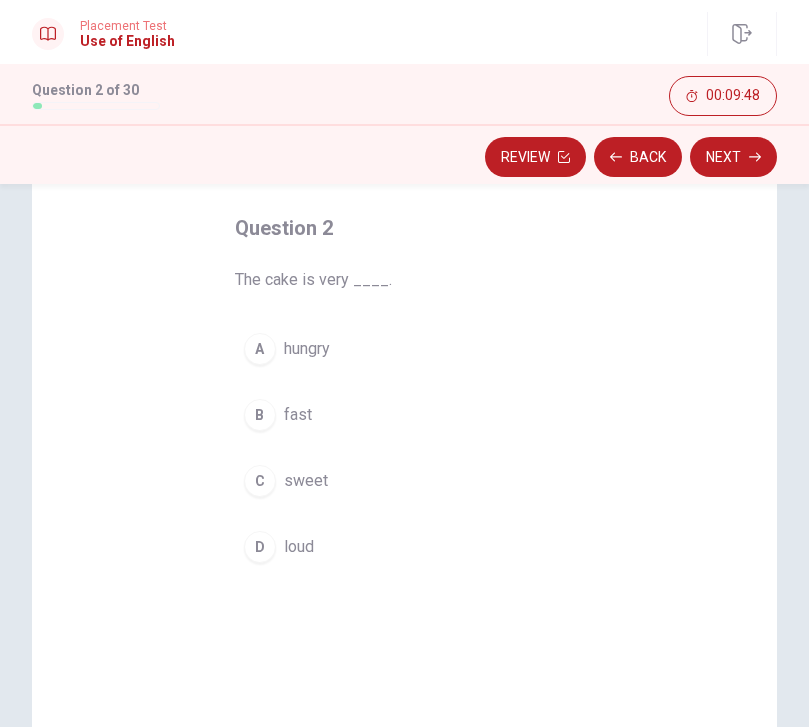 click on "C sweet" at bounding box center [405, 481] 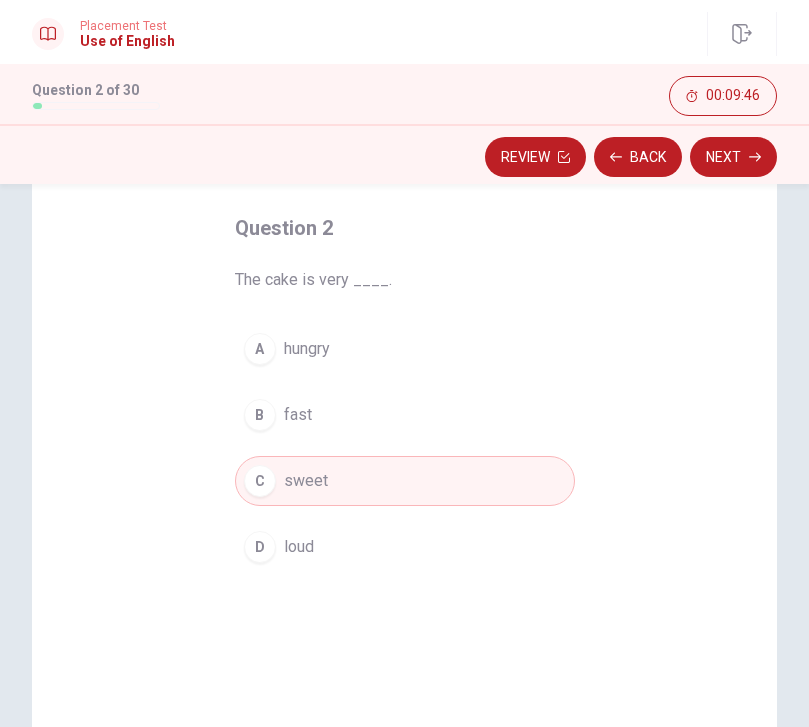 click on "Next" at bounding box center (733, 157) 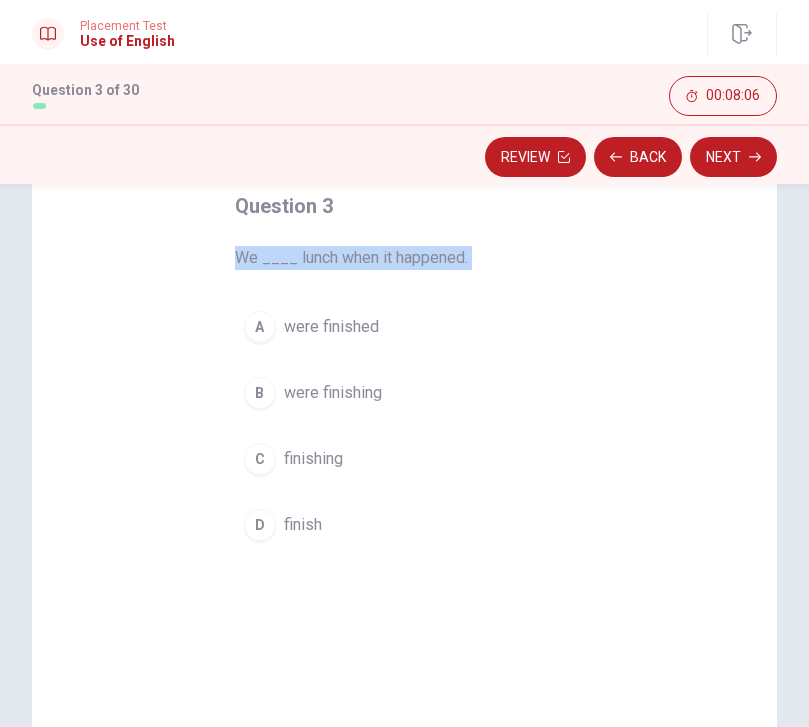 scroll, scrollTop: 101, scrollLeft: 0, axis: vertical 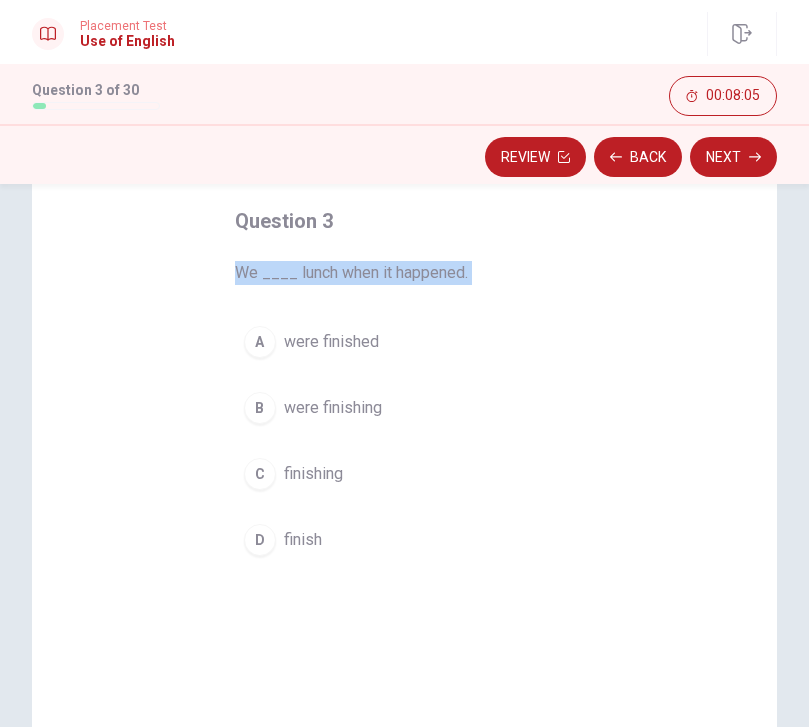 click on "A were finished" at bounding box center [405, 342] 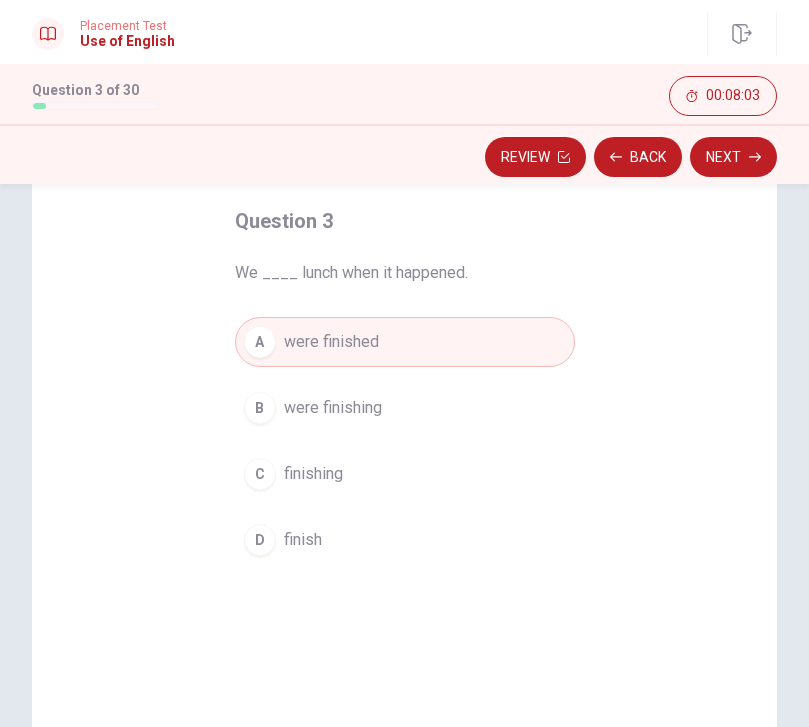 click 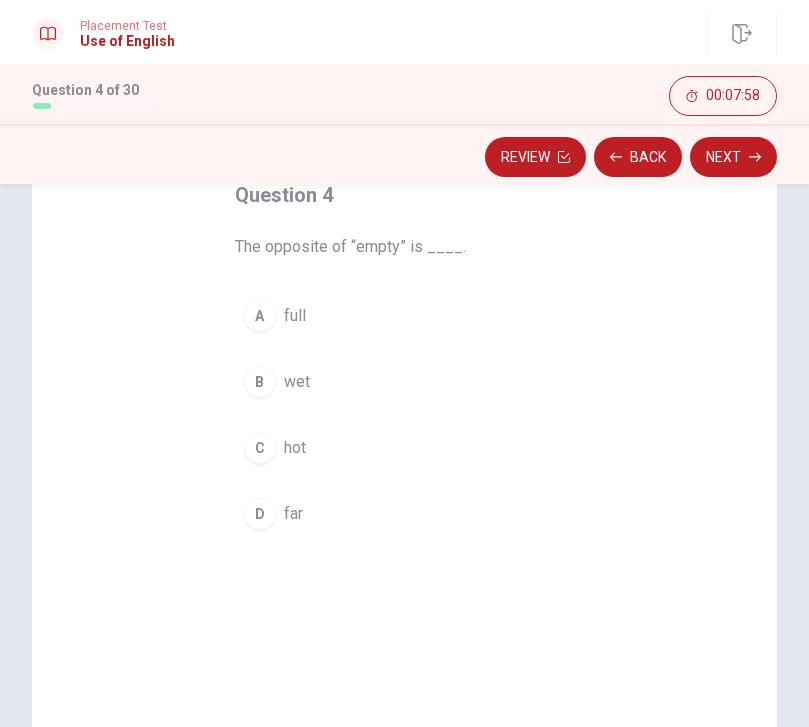 scroll, scrollTop: 128, scrollLeft: 0, axis: vertical 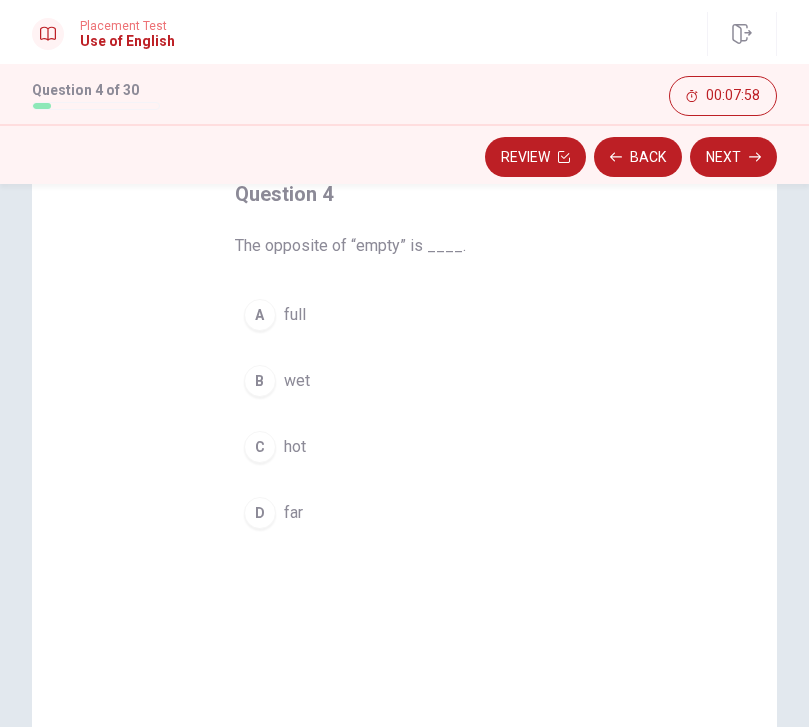 click on "full" at bounding box center (295, 315) 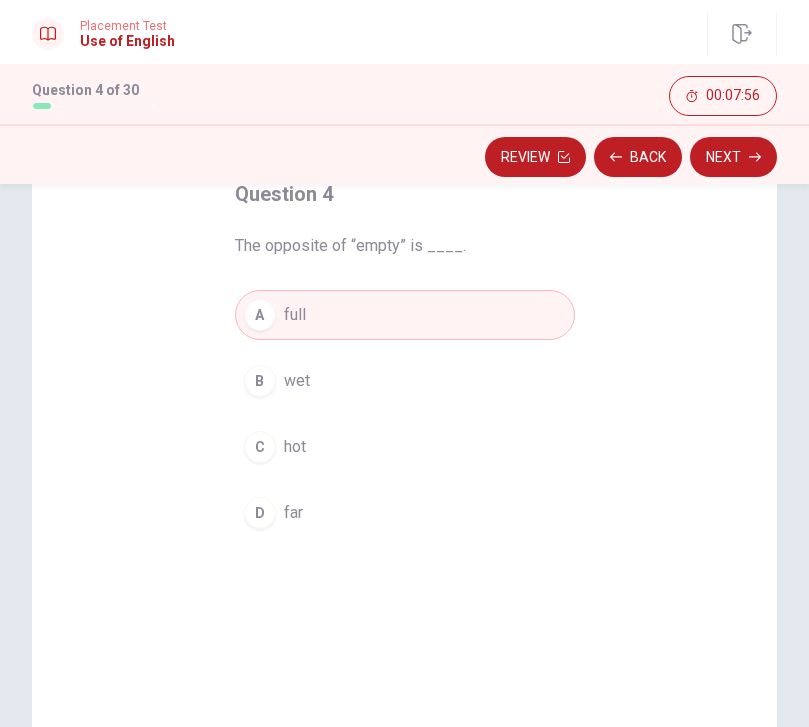 click on "Next" at bounding box center (733, 157) 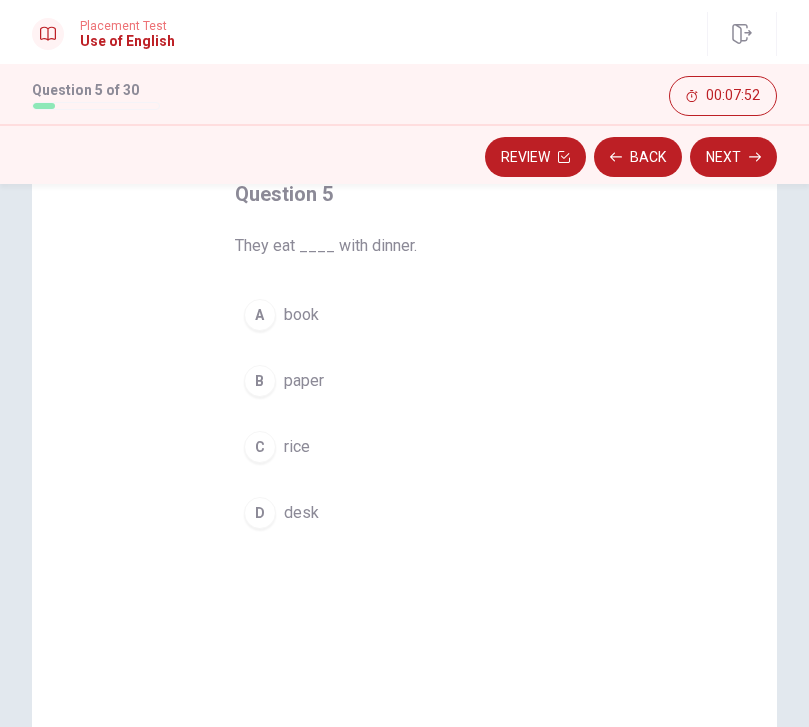 click on "C rice" at bounding box center (405, 447) 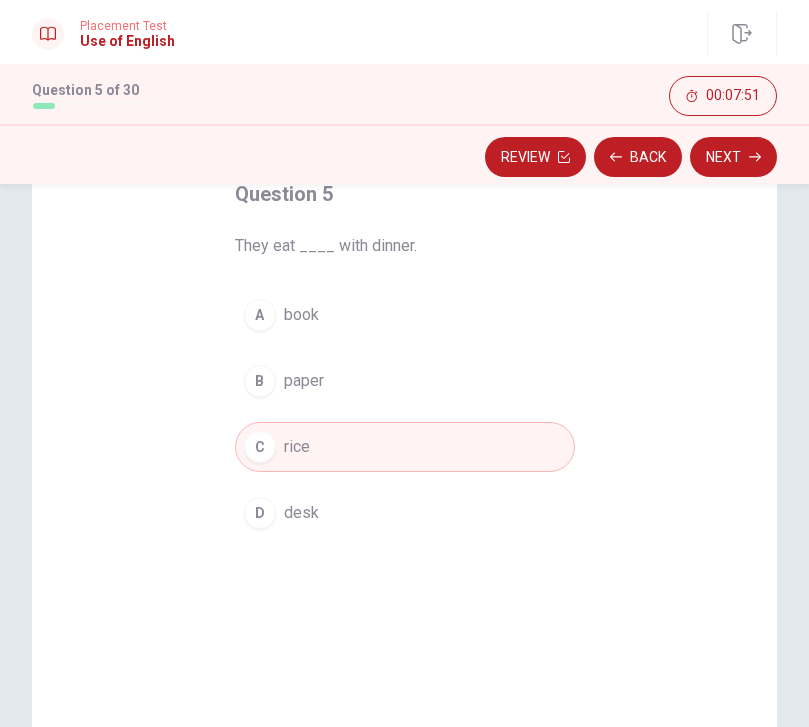 click on "Next" at bounding box center [733, 157] 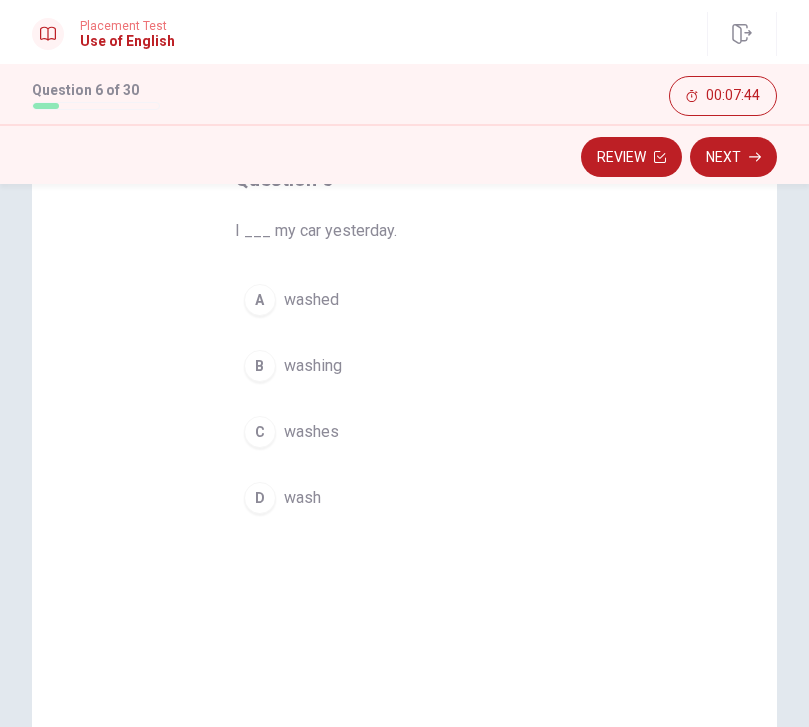 scroll, scrollTop: 141, scrollLeft: 0, axis: vertical 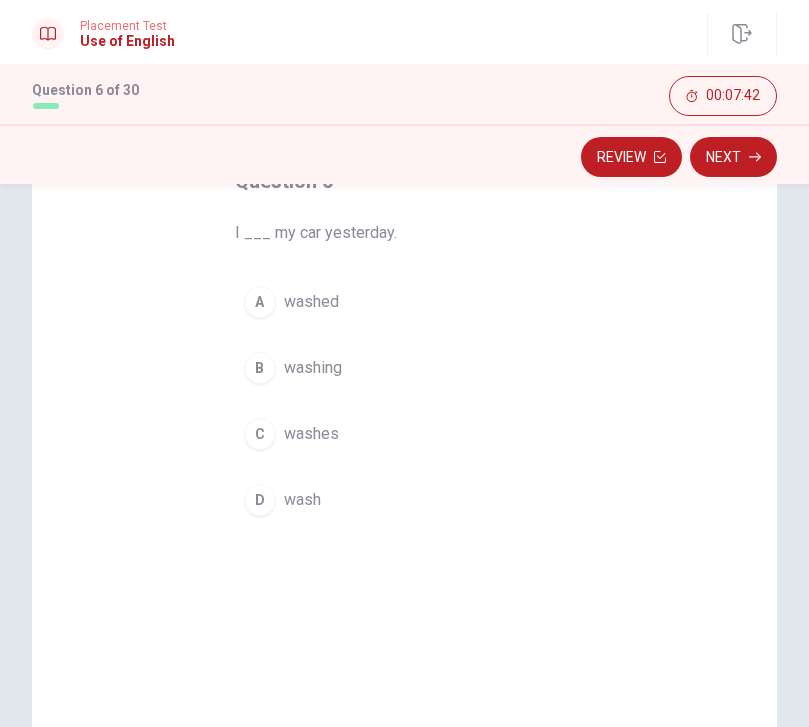 click on "washed" at bounding box center [311, 302] 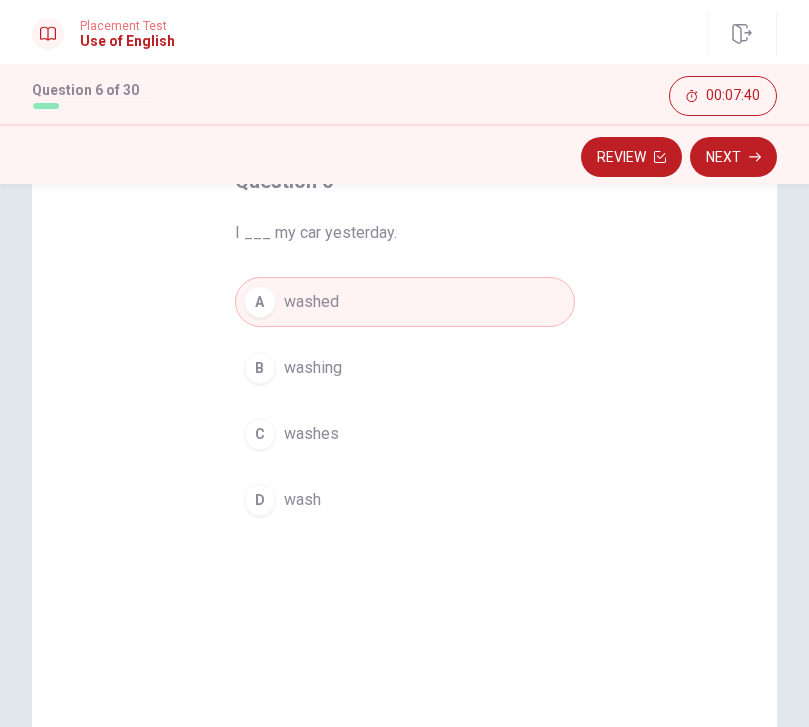 click 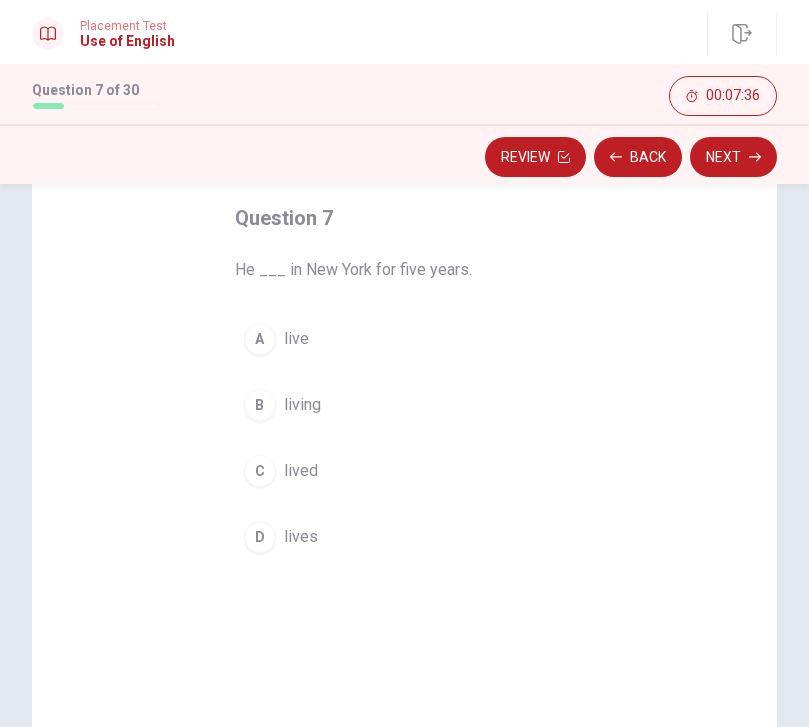 scroll, scrollTop: 105, scrollLeft: 0, axis: vertical 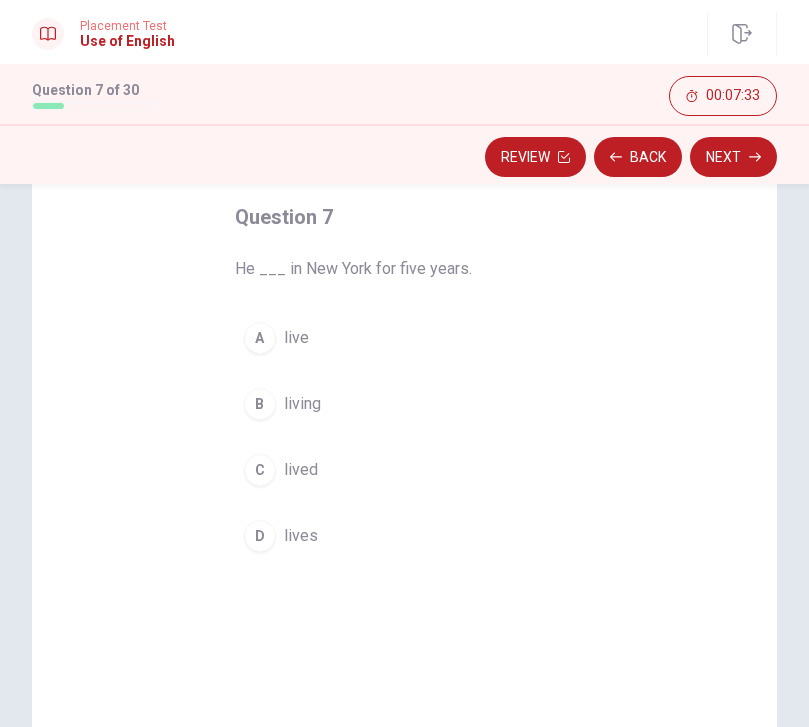 click on "lives" at bounding box center (301, 536) 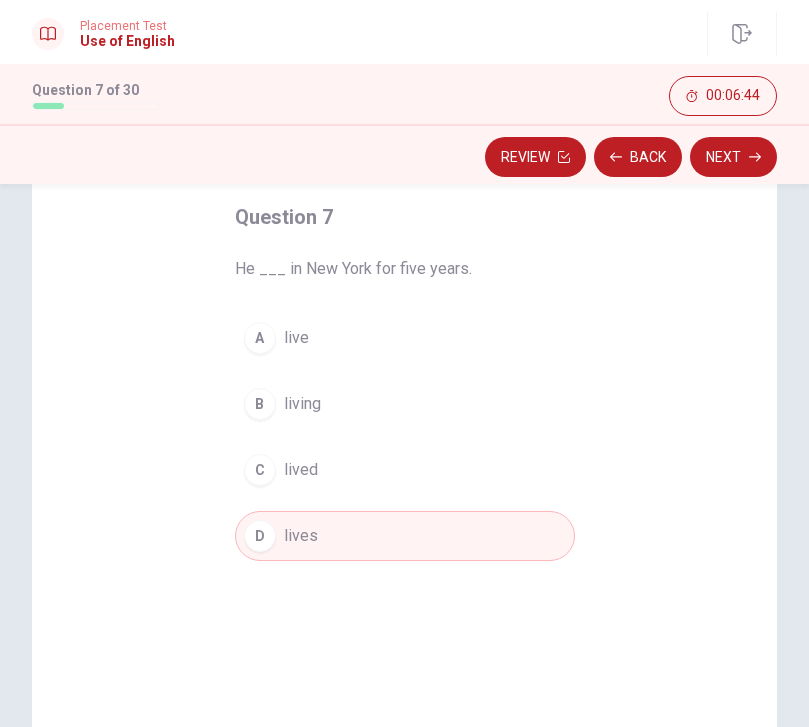 click on "C lived" at bounding box center (405, 470) 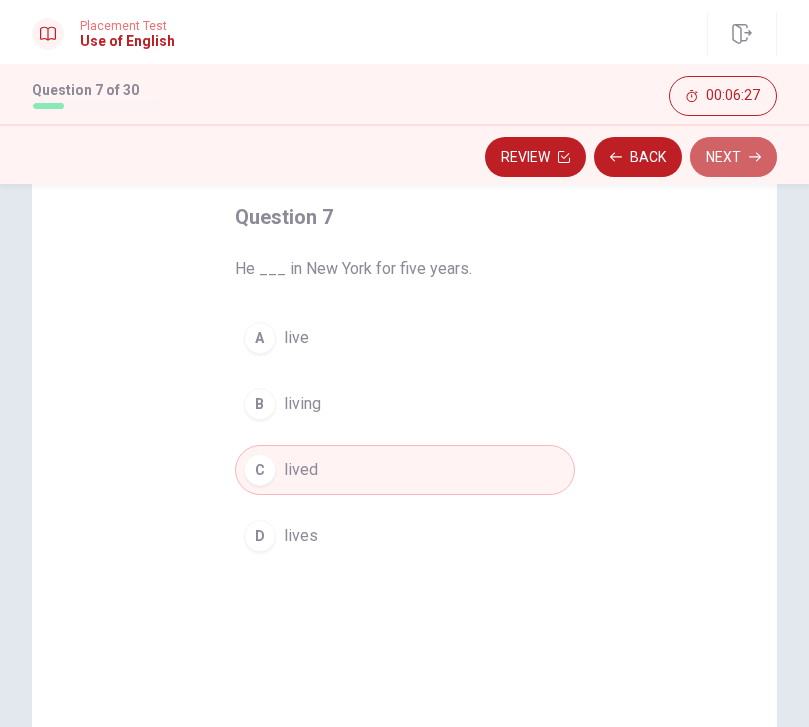 click on "Next" at bounding box center (733, 157) 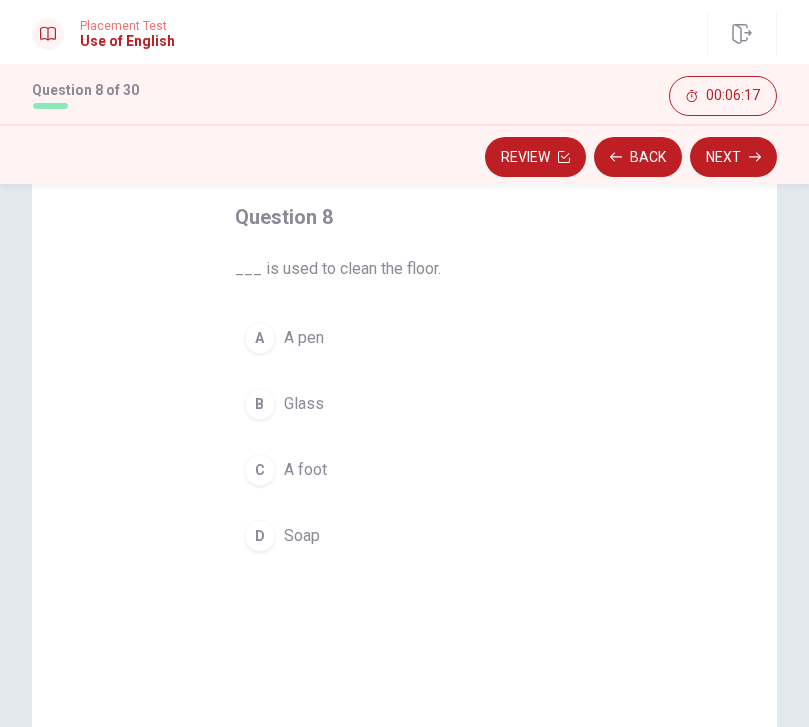 click on "D Soap" at bounding box center [405, 536] 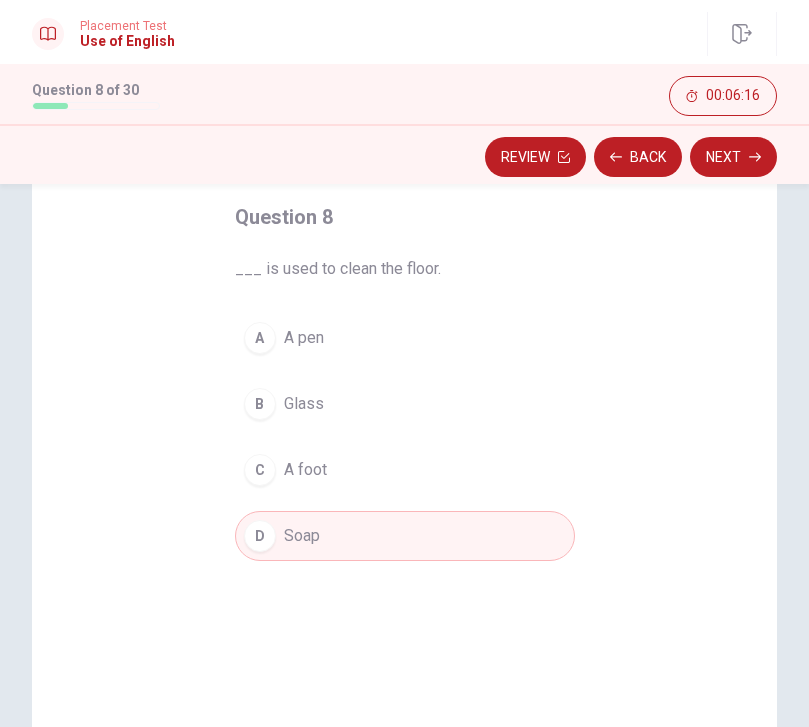 click on "Next" at bounding box center [733, 157] 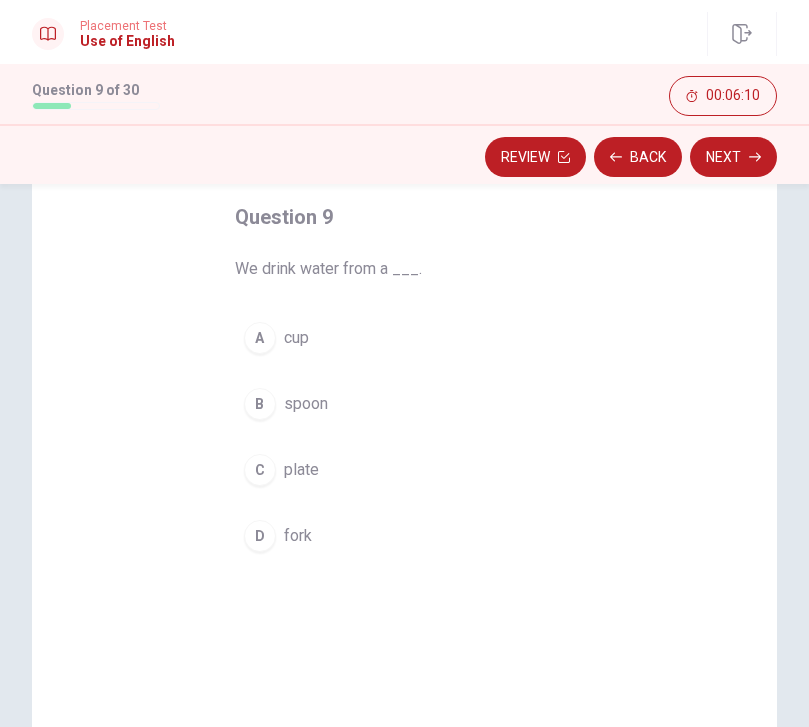 click on "A cup" at bounding box center [405, 338] 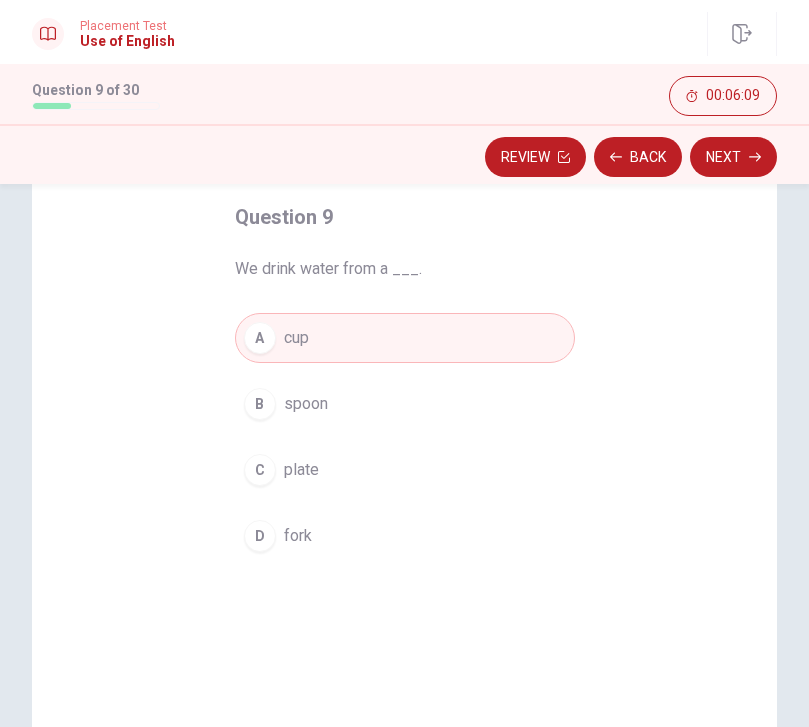 click on "Next" at bounding box center [733, 157] 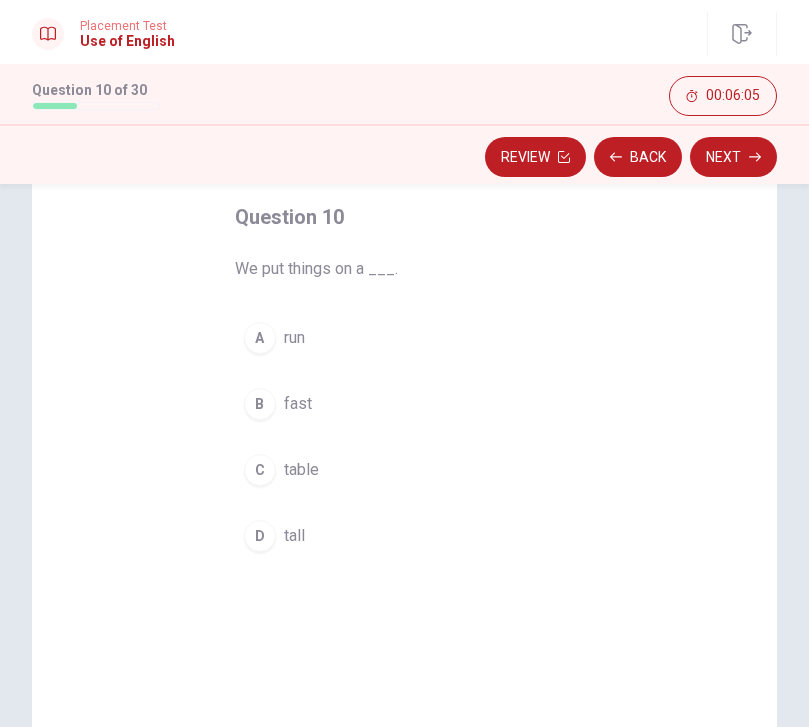 click on "C table" at bounding box center (405, 470) 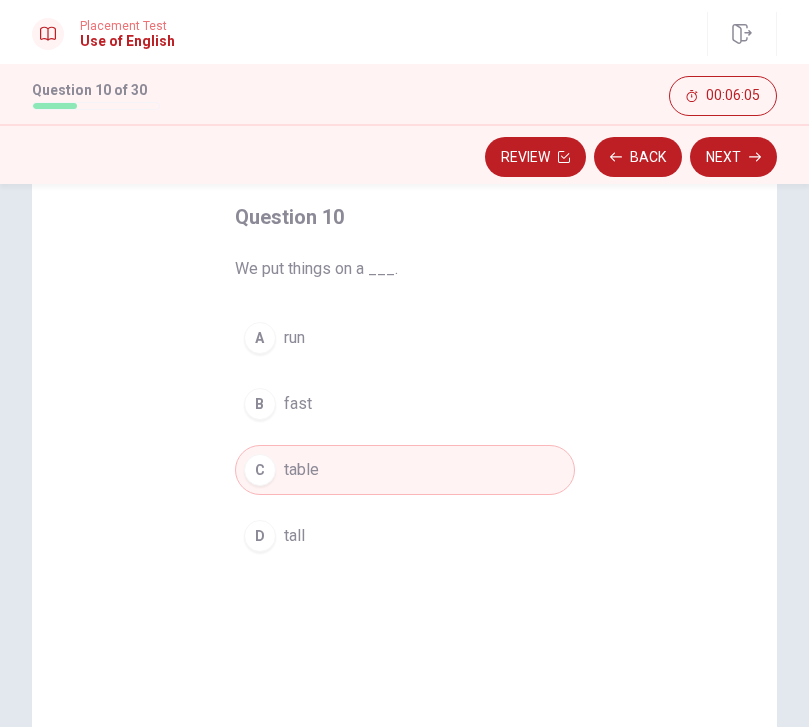 click on "Next" at bounding box center (733, 157) 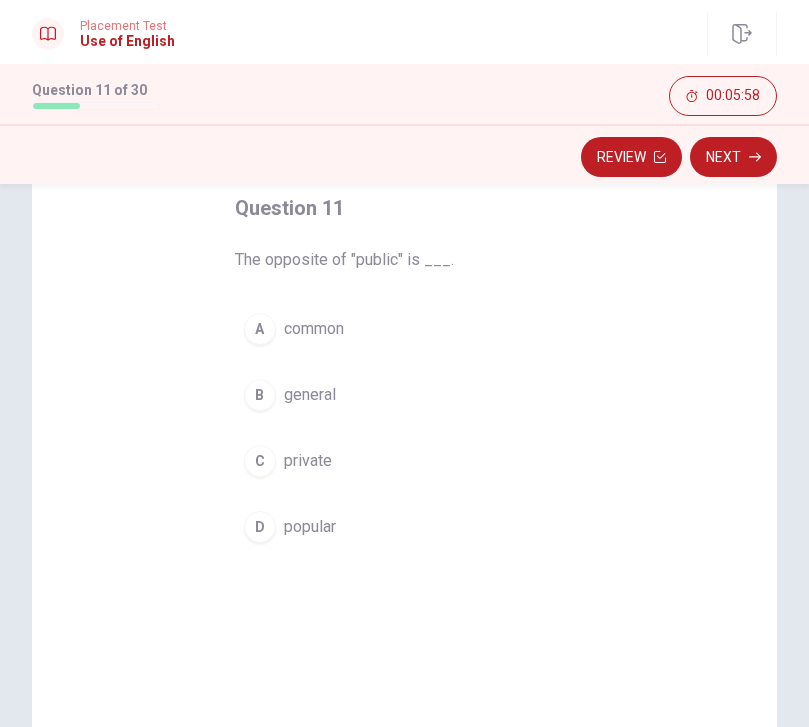 scroll, scrollTop: 115, scrollLeft: 0, axis: vertical 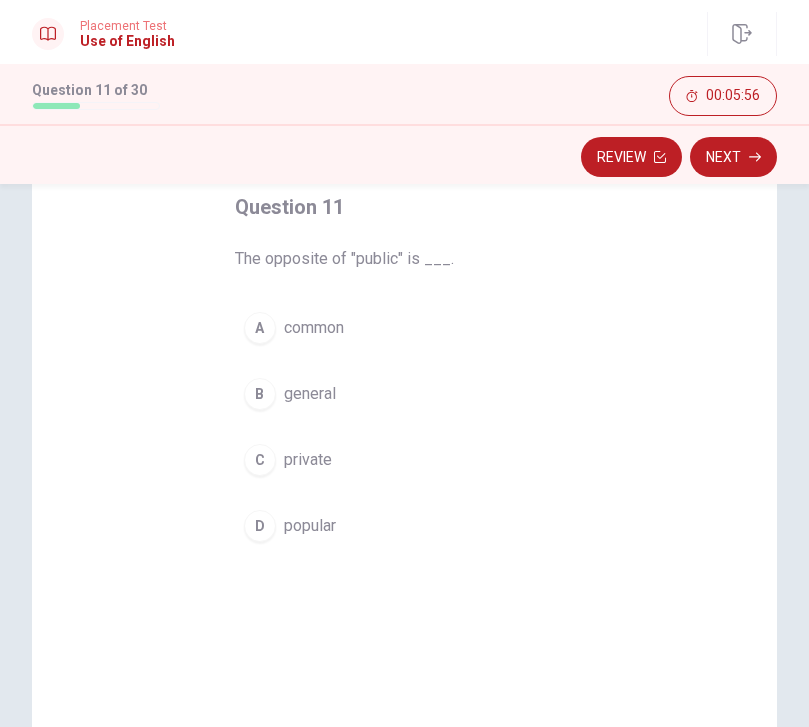 click on "private" at bounding box center [308, 460] 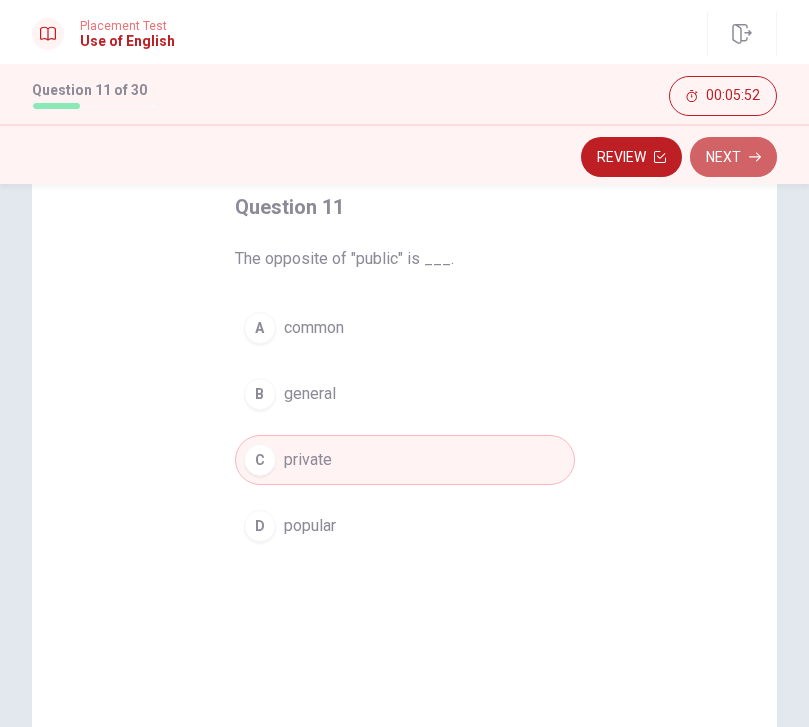 click on "Next" at bounding box center [733, 157] 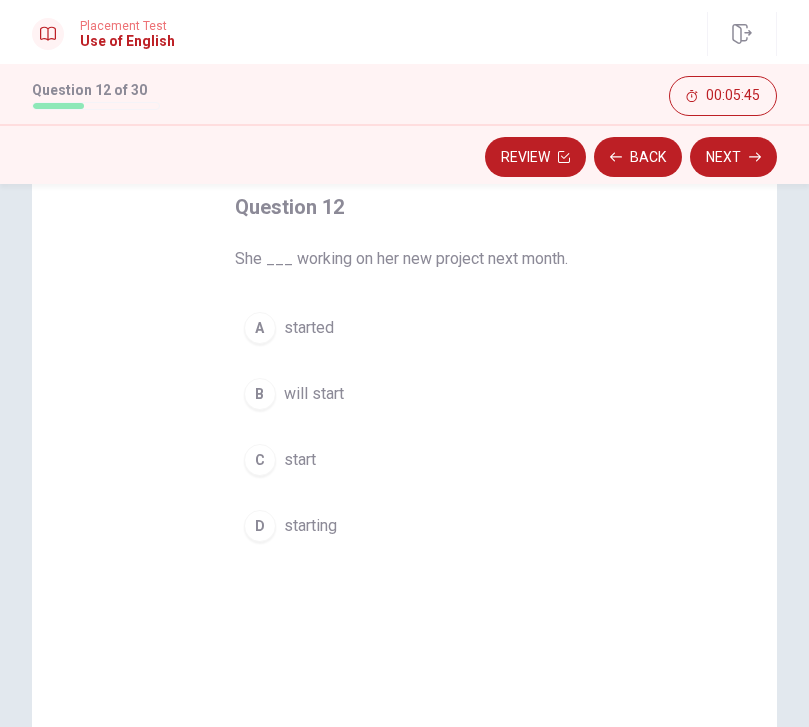click on "C start" at bounding box center (405, 460) 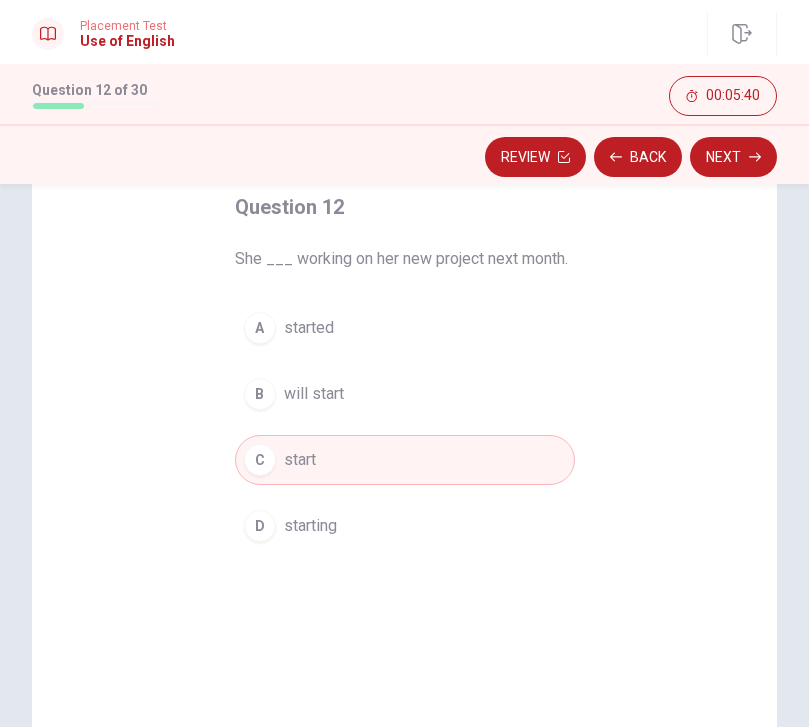 click on "Next" at bounding box center [733, 157] 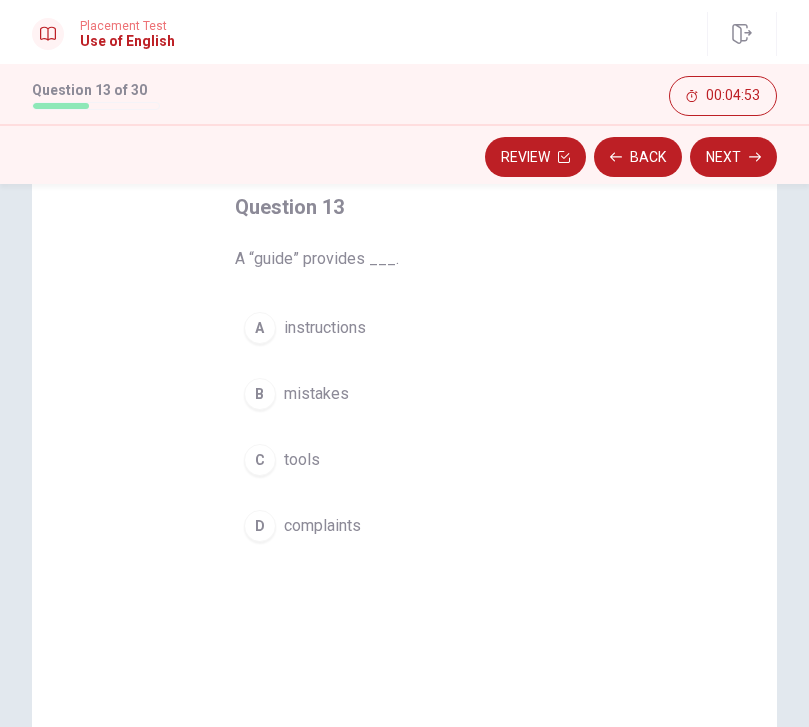 click on "A instructions" at bounding box center [405, 328] 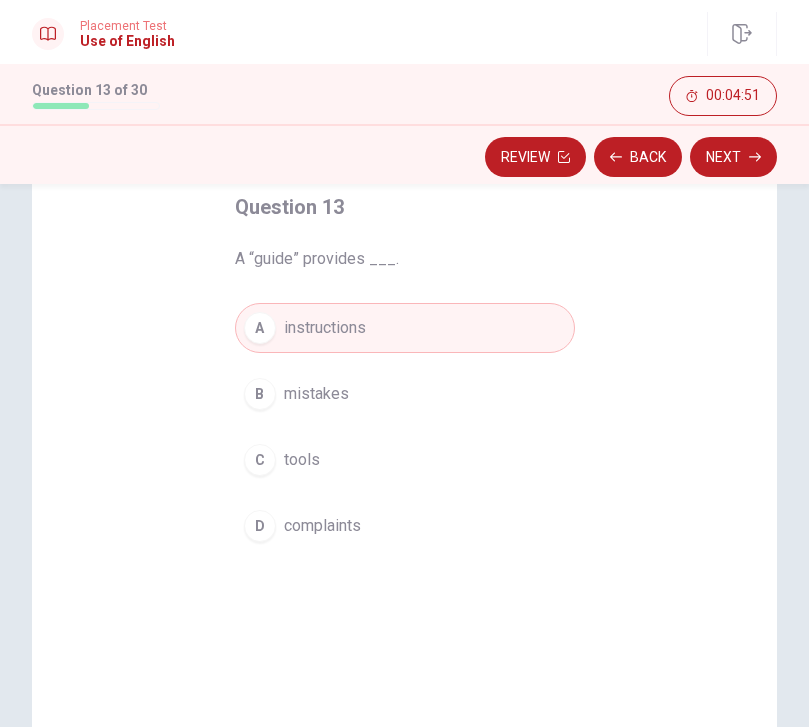 click on "Next" at bounding box center (733, 157) 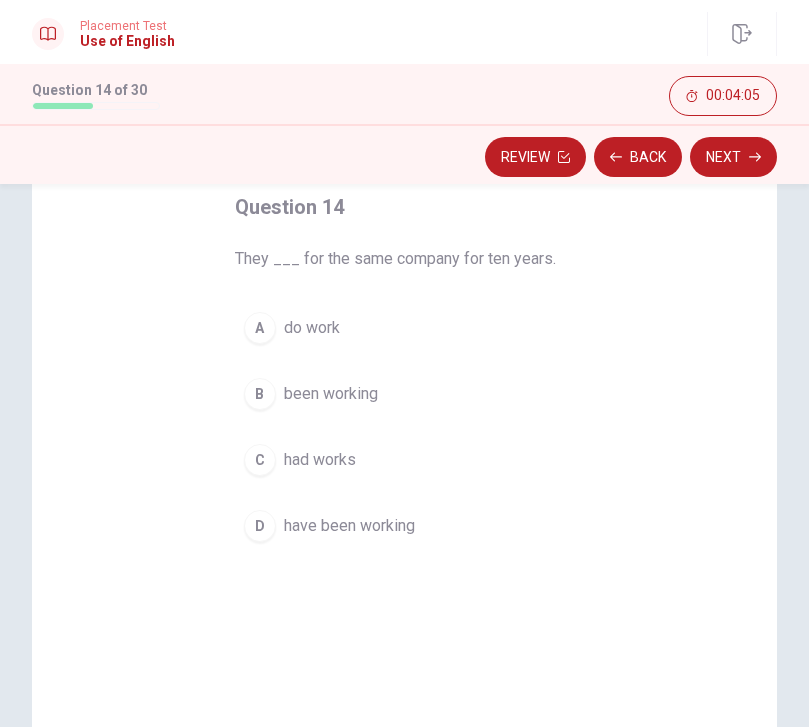 click on "have been working" at bounding box center (349, 526) 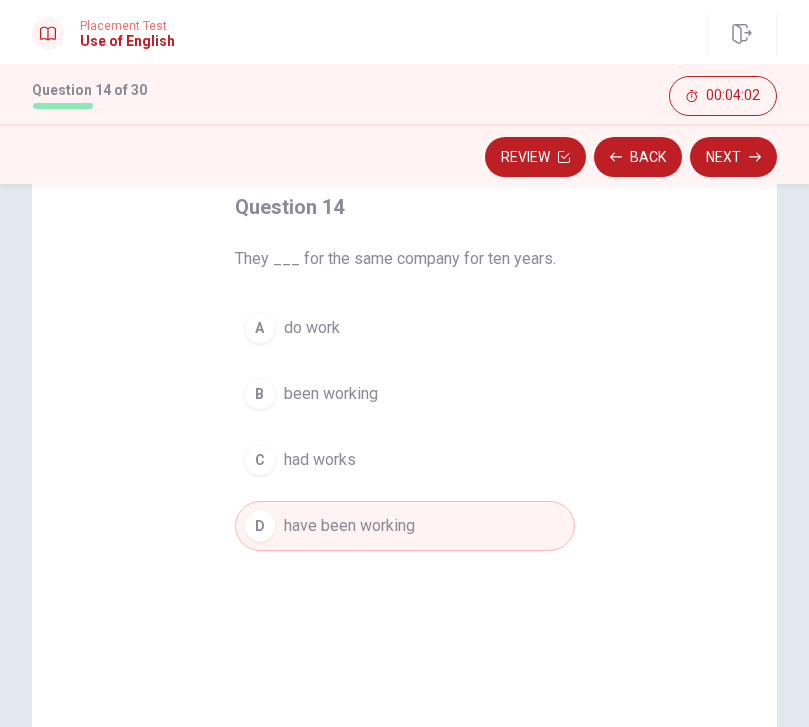 click on "Next" at bounding box center (733, 157) 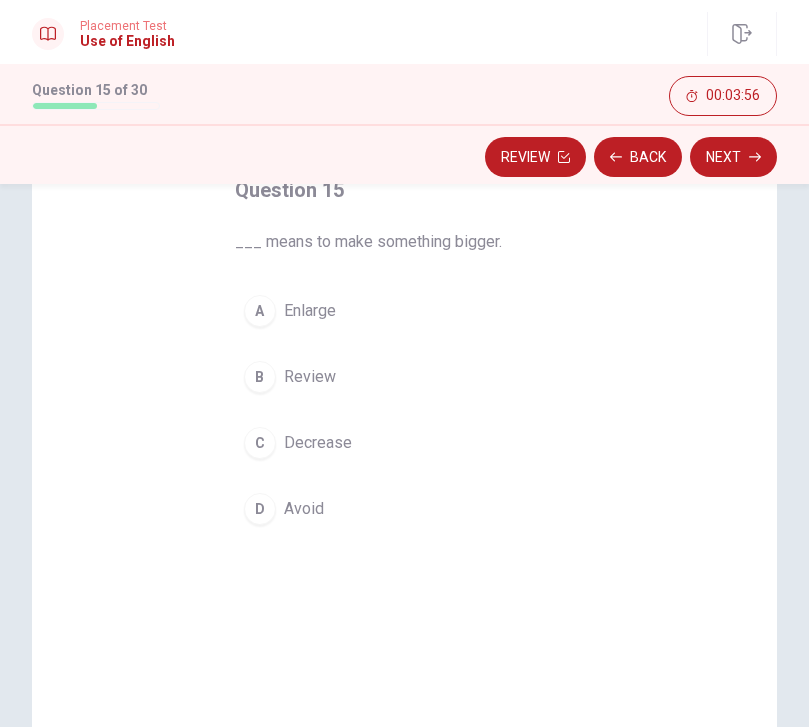 scroll, scrollTop: 133, scrollLeft: 0, axis: vertical 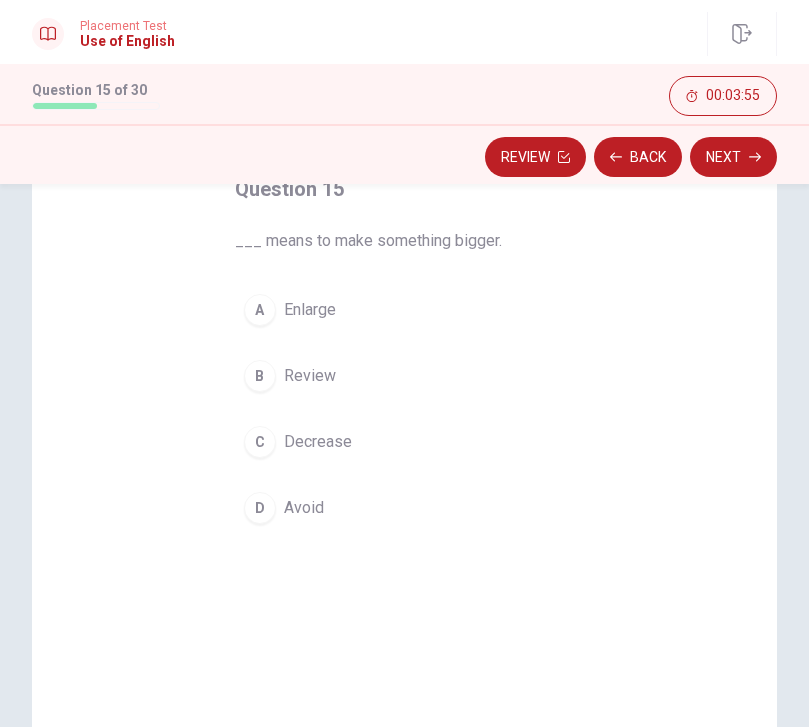 click on "A Enlarge" at bounding box center (405, 310) 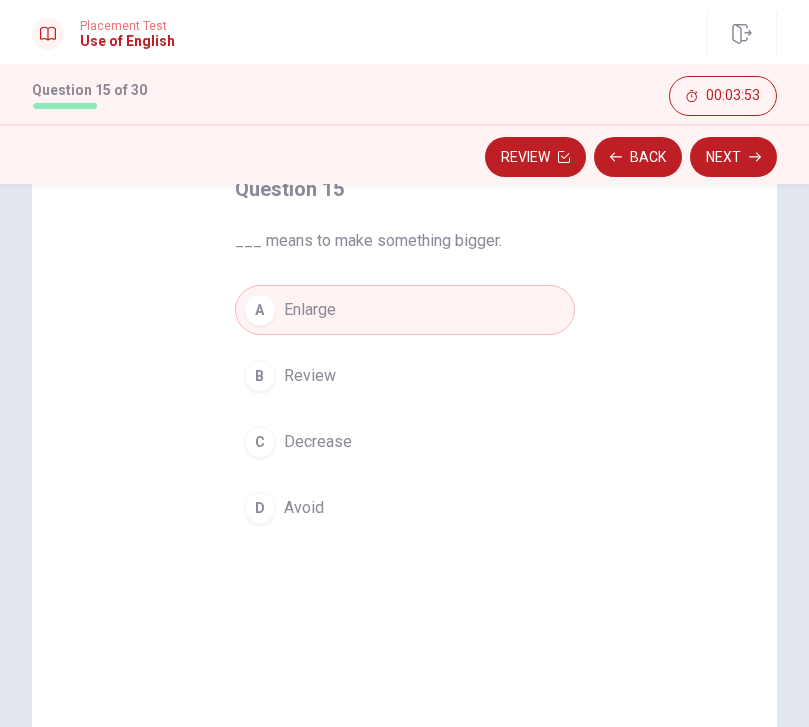 click on "Next" at bounding box center [733, 157] 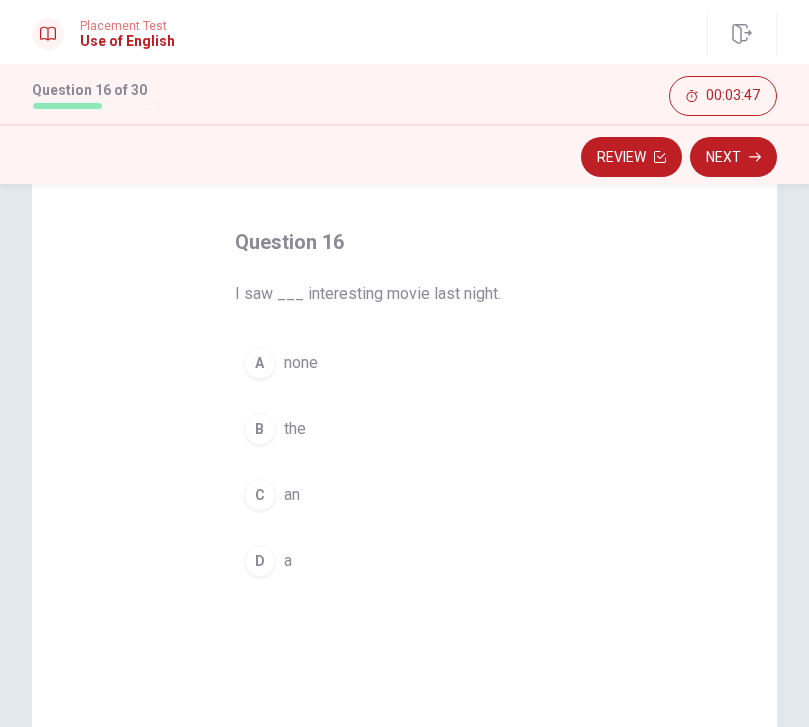 scroll, scrollTop: 81, scrollLeft: 0, axis: vertical 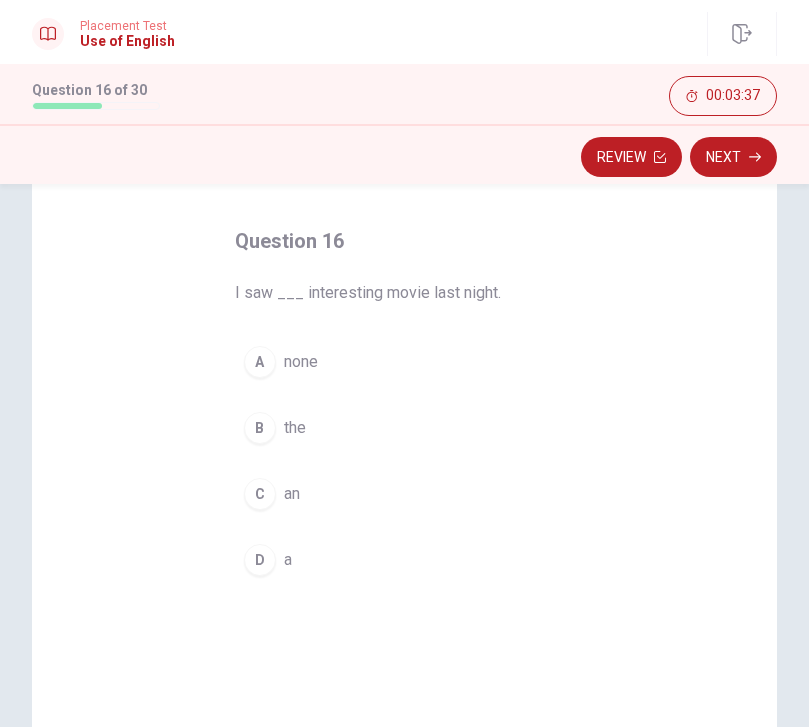 click on "an" at bounding box center (292, 494) 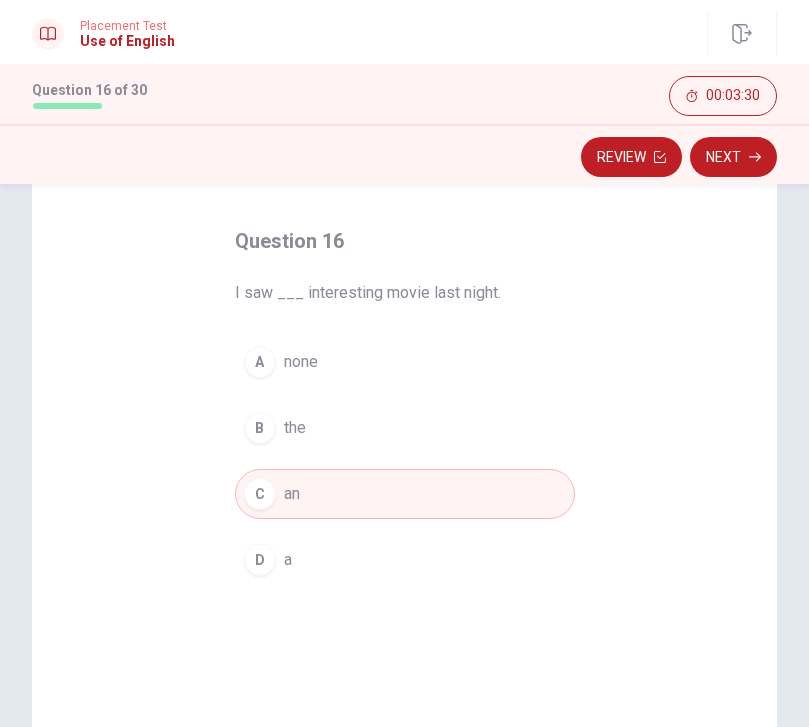 click on "Next" at bounding box center (733, 157) 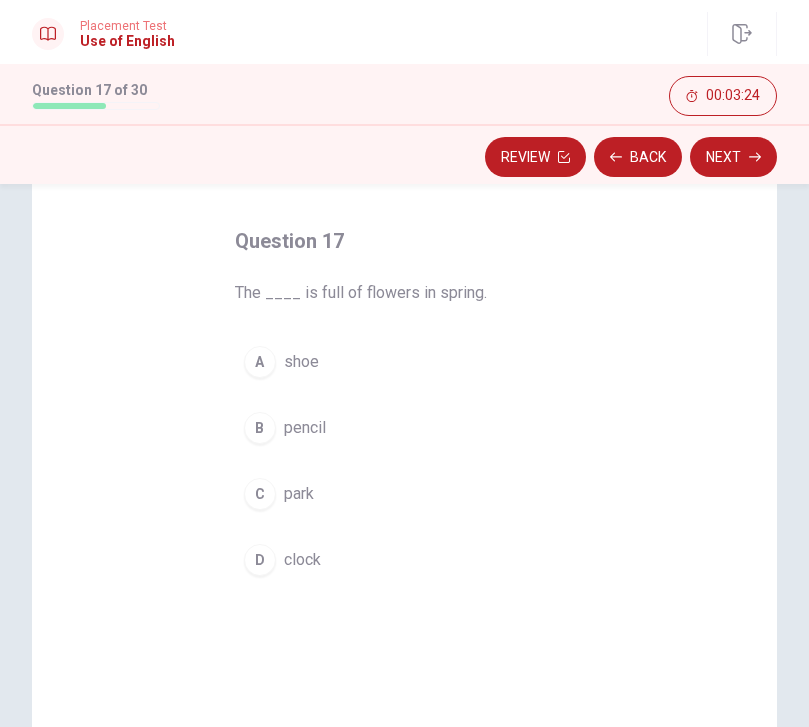 click on "C park" at bounding box center [405, 494] 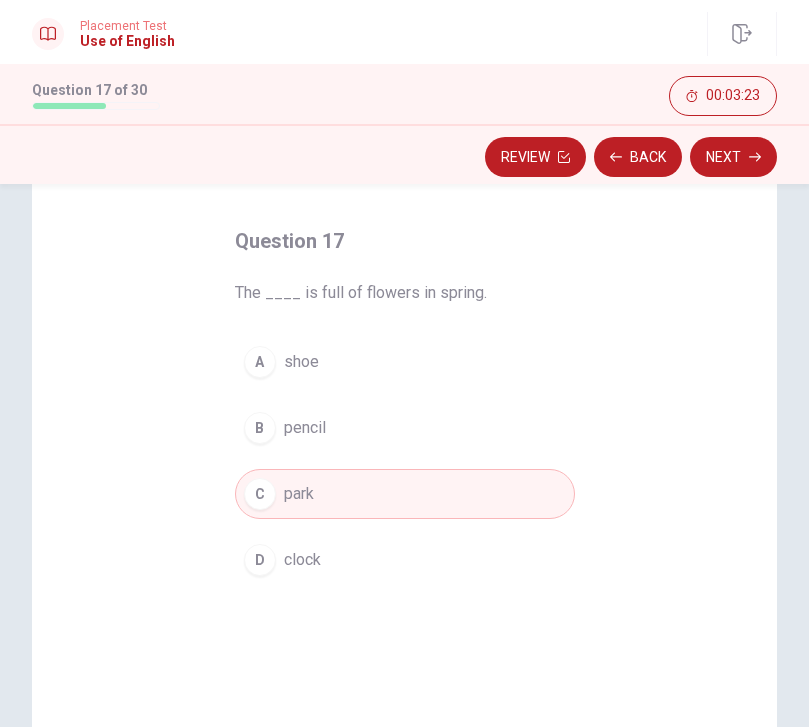 click on "Next" at bounding box center (733, 157) 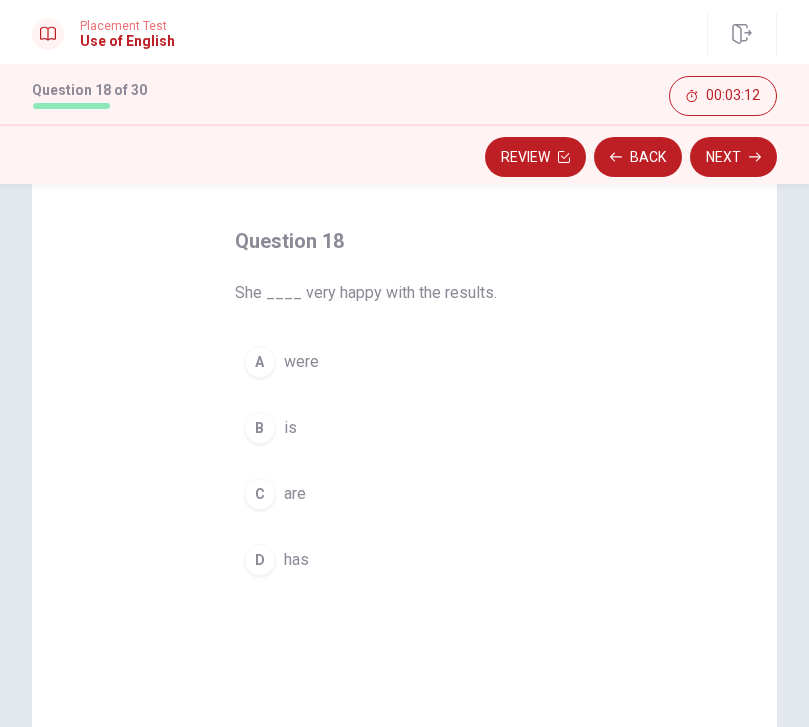 click on "B is" at bounding box center [405, 428] 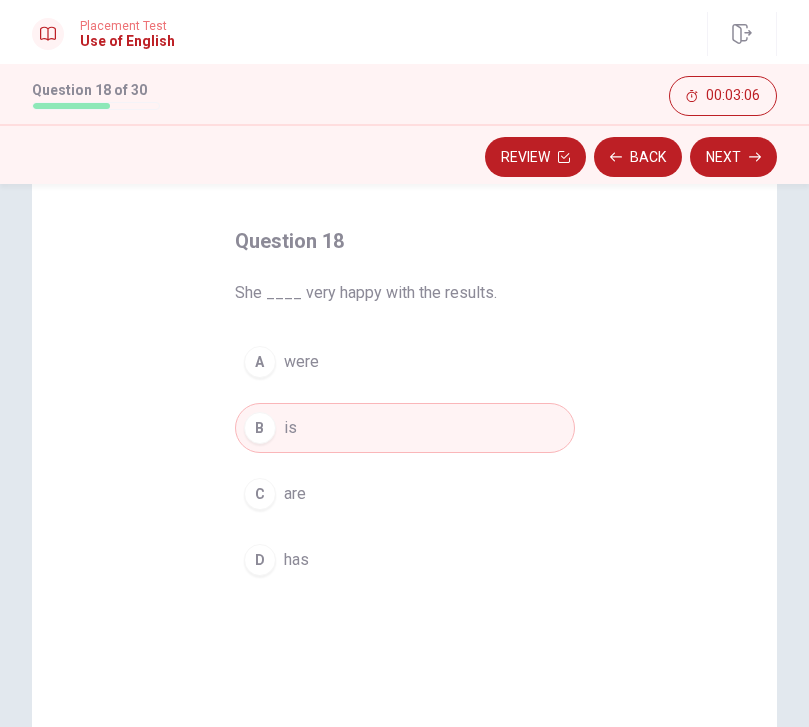 click on "Next" at bounding box center [733, 157] 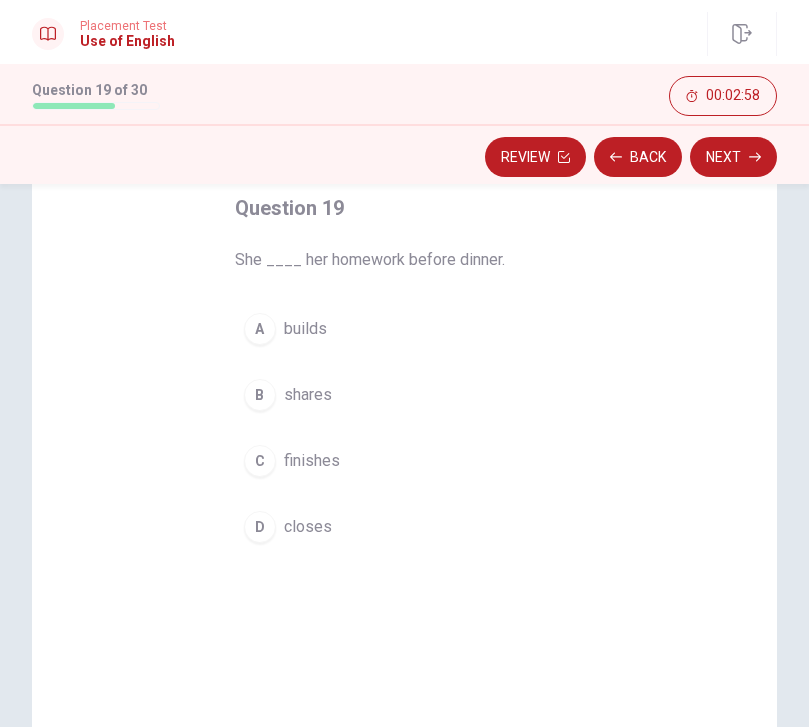 scroll, scrollTop: 113, scrollLeft: 0, axis: vertical 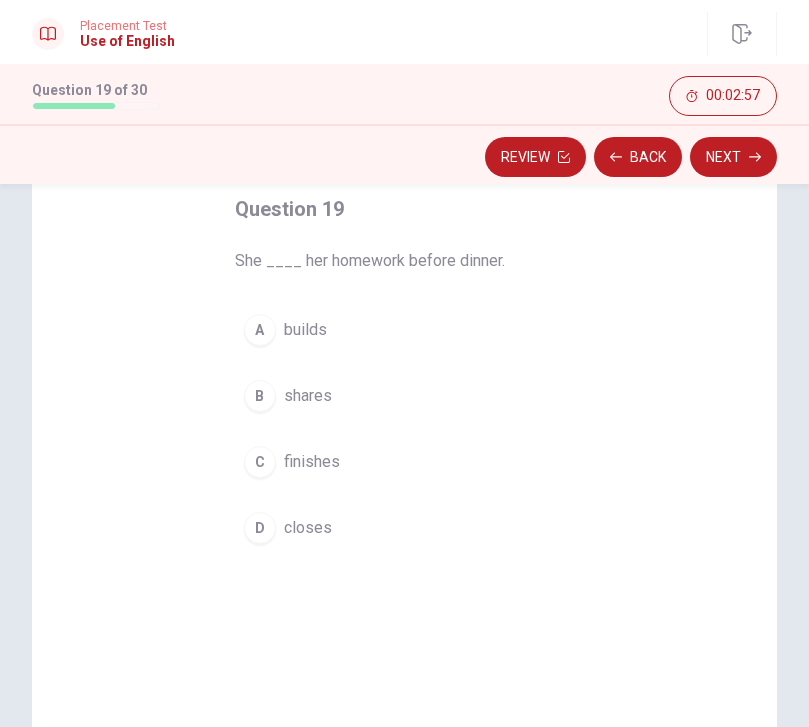click on "C finishes" at bounding box center (405, 462) 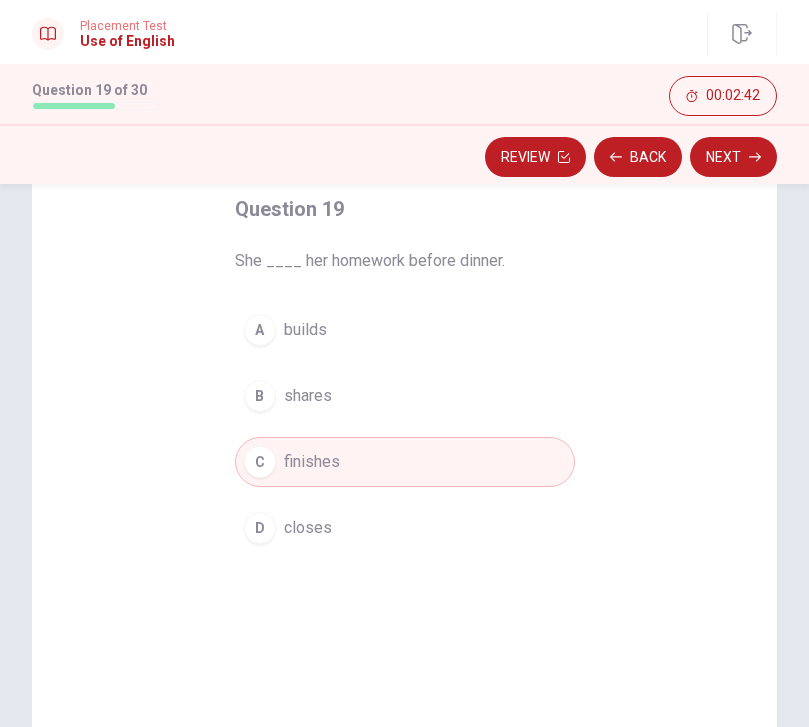 click on "D closes" at bounding box center (405, 528) 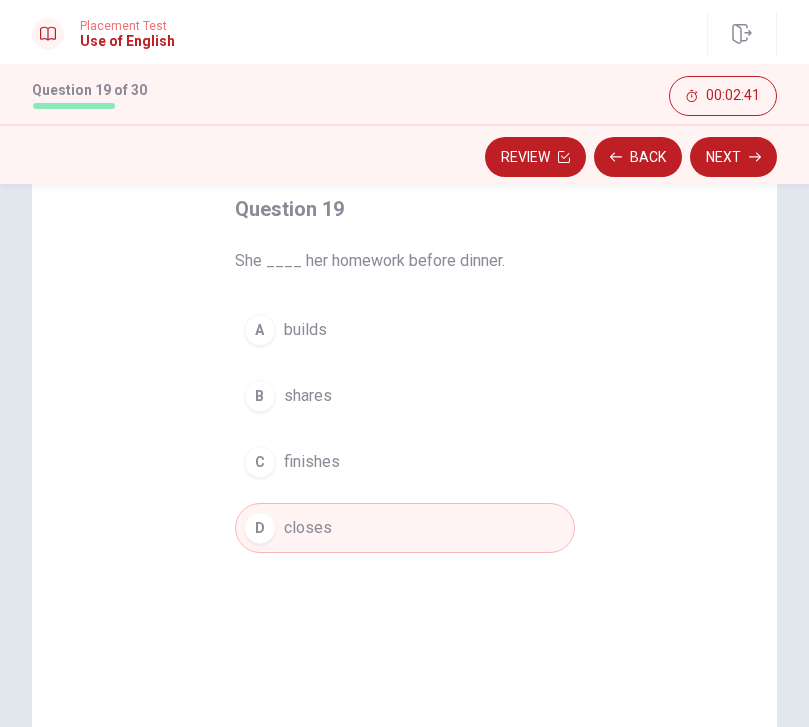 click on "C finishes" at bounding box center (405, 462) 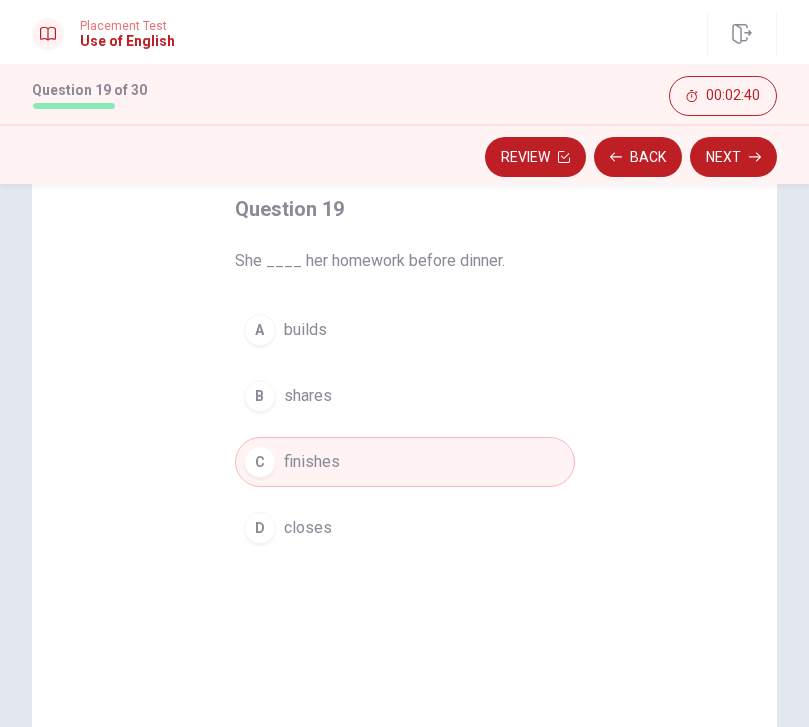click on "Next" at bounding box center [733, 157] 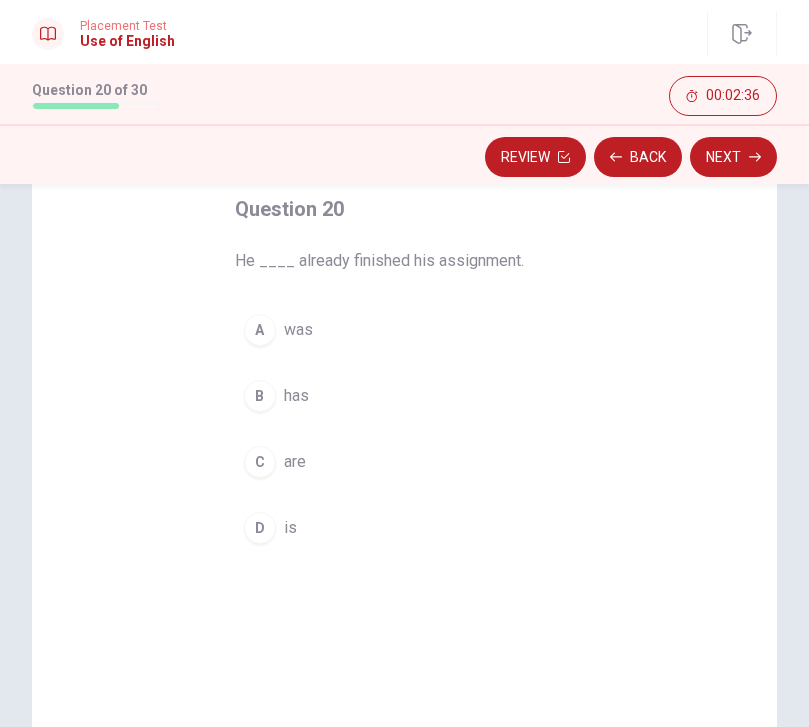 click on "D is" at bounding box center [405, 528] 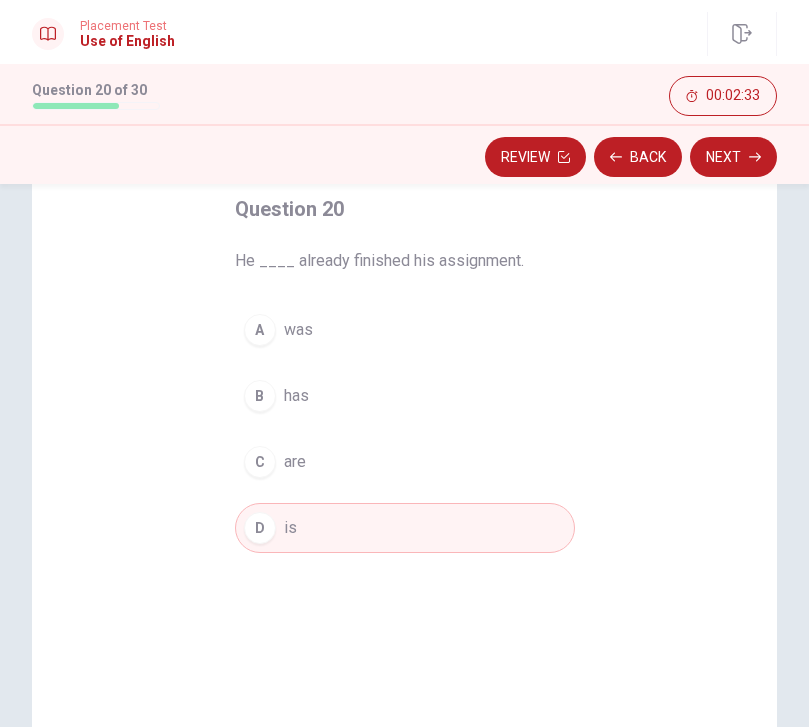 click on "Next" at bounding box center (733, 157) 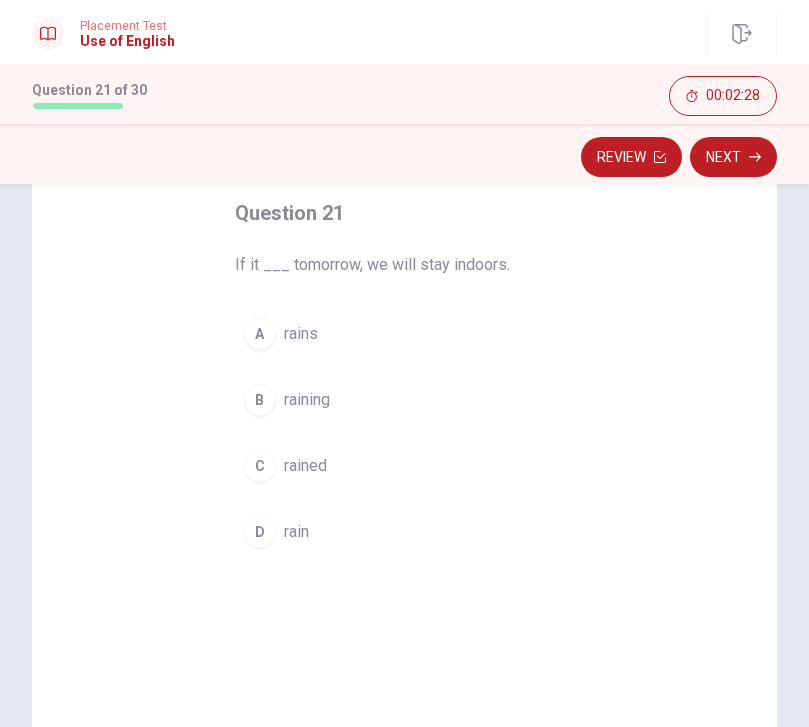 scroll, scrollTop: 113, scrollLeft: 0, axis: vertical 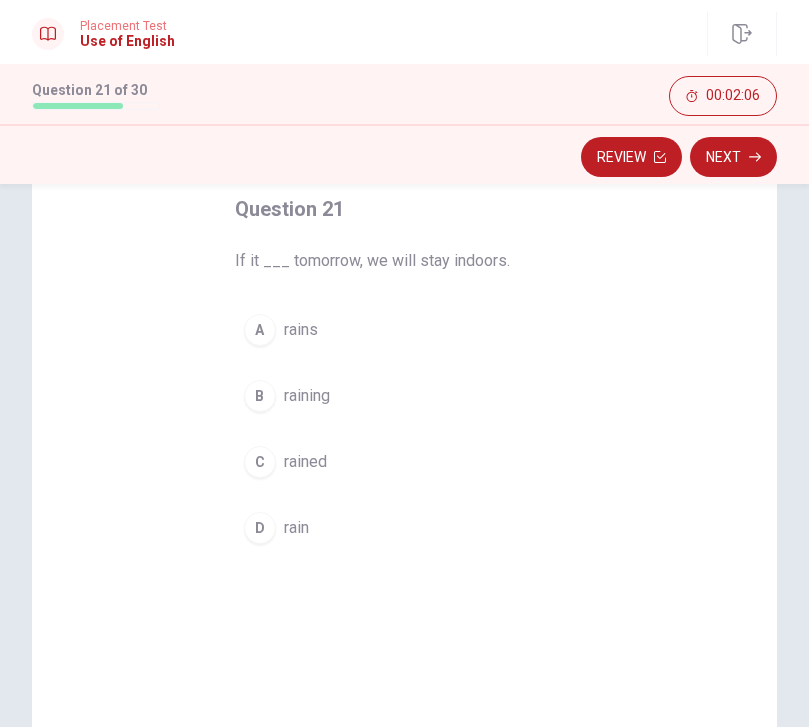 click on "D rain" at bounding box center (405, 528) 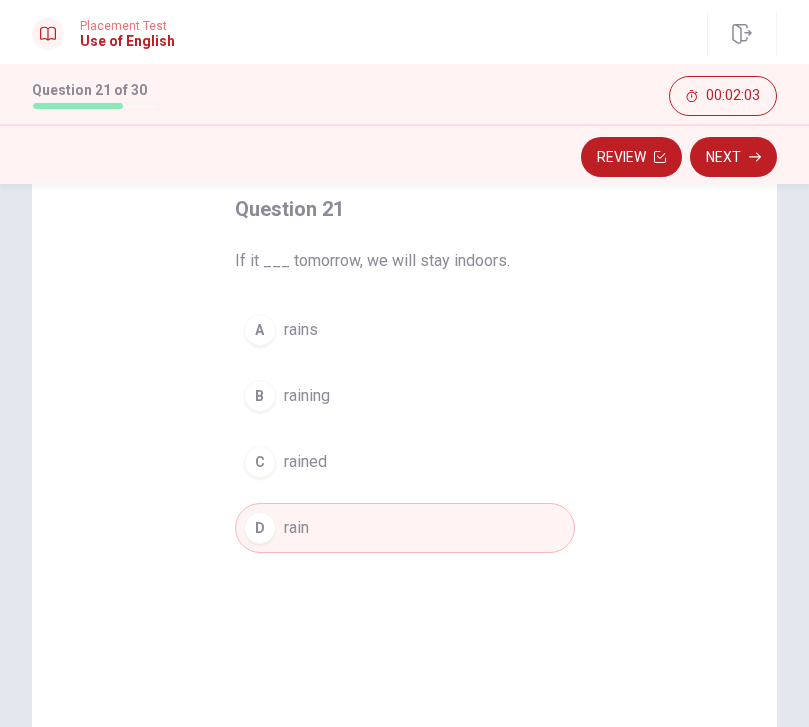 click on "Next" at bounding box center [733, 157] 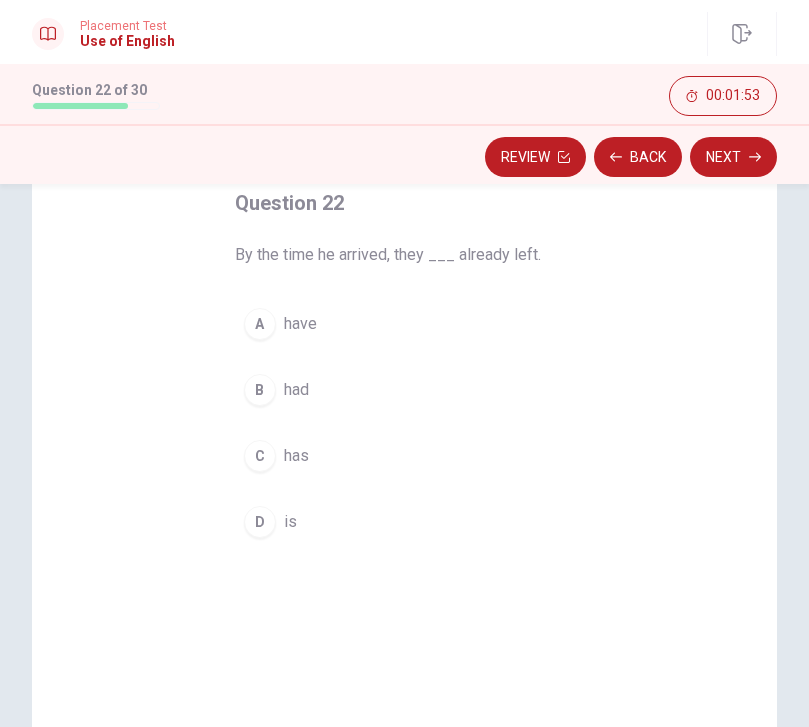 scroll, scrollTop: 116, scrollLeft: 0, axis: vertical 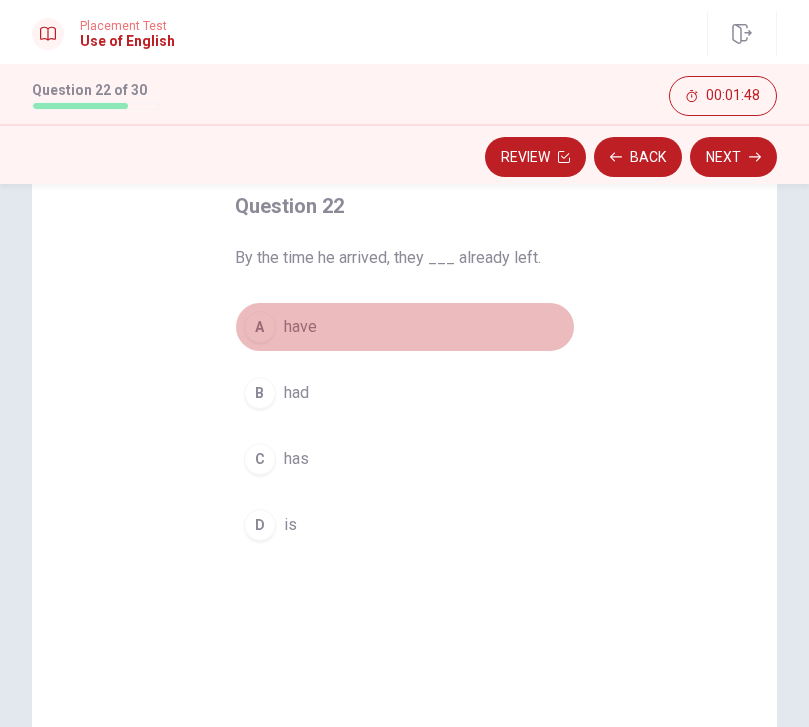 click on "A have" at bounding box center [405, 327] 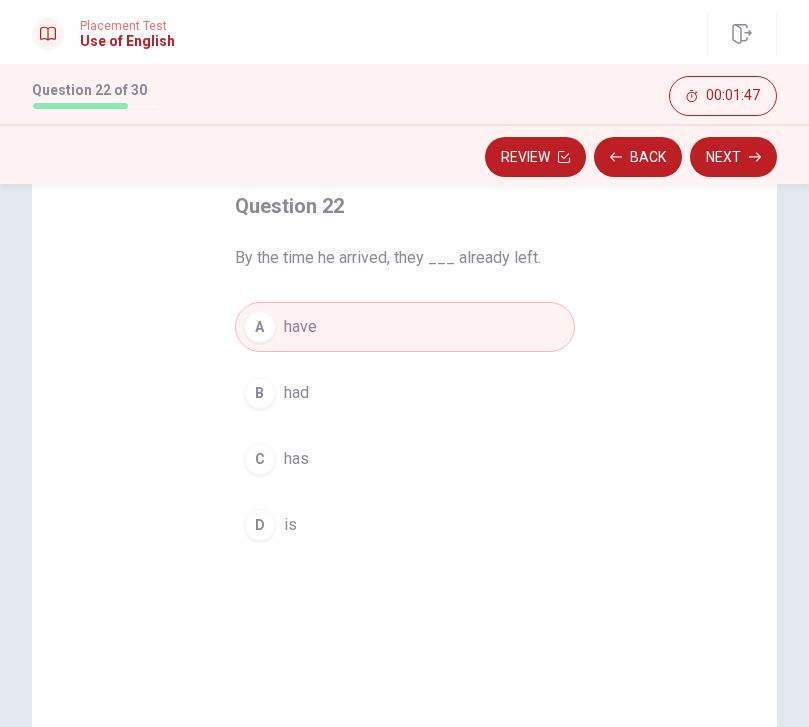 click on "Next" at bounding box center [733, 157] 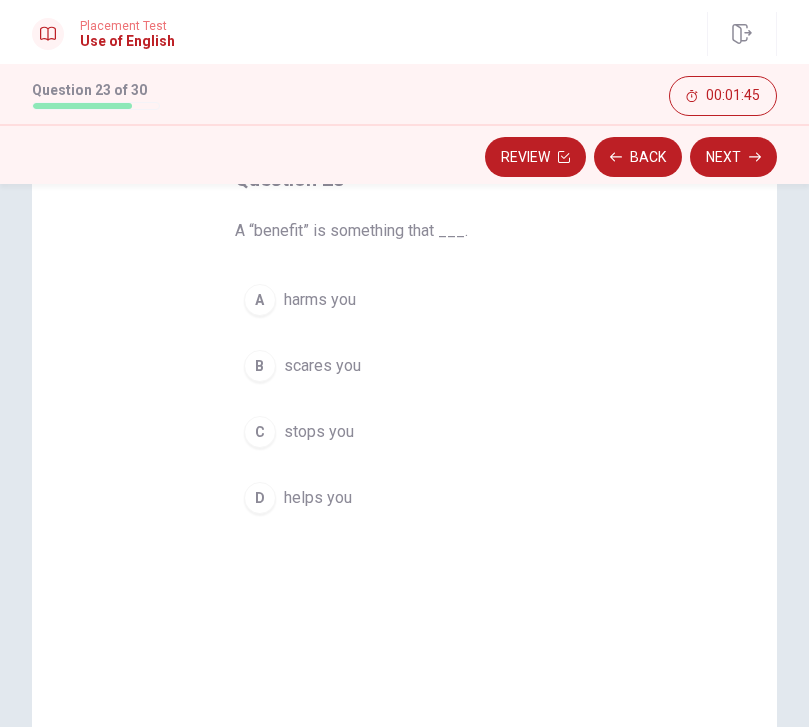scroll, scrollTop: 147, scrollLeft: 0, axis: vertical 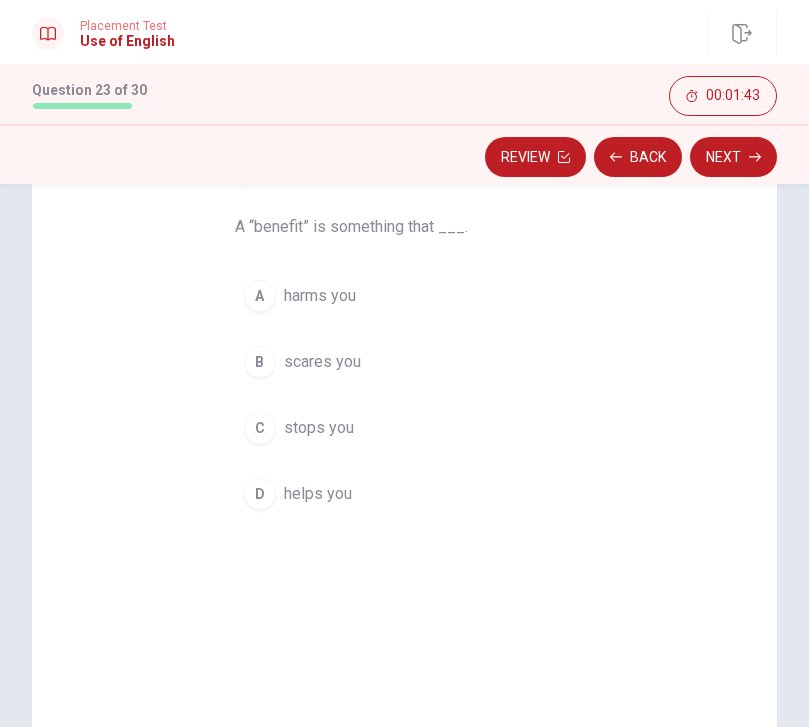 click on "D helps you" at bounding box center (405, 494) 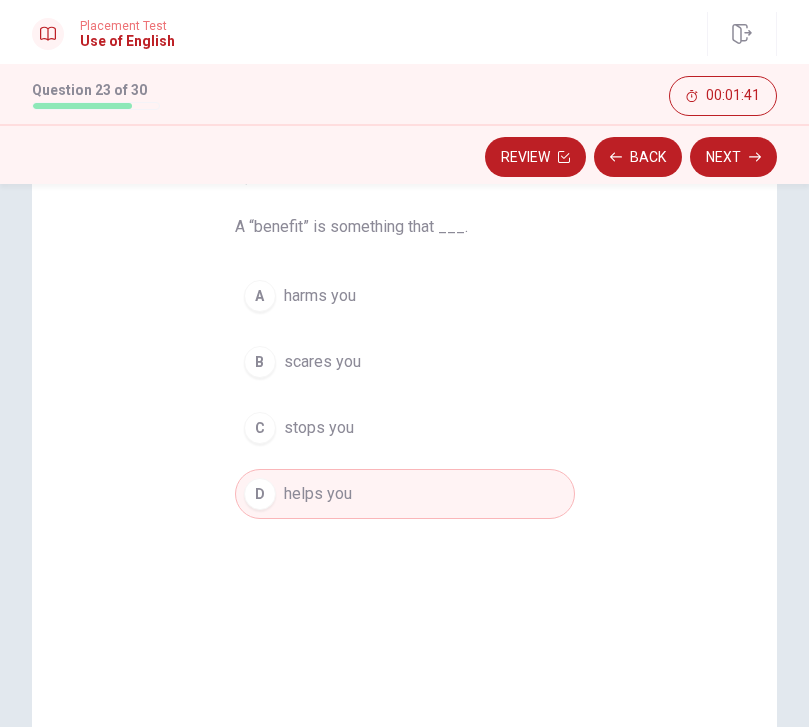 click on "Next" at bounding box center [733, 157] 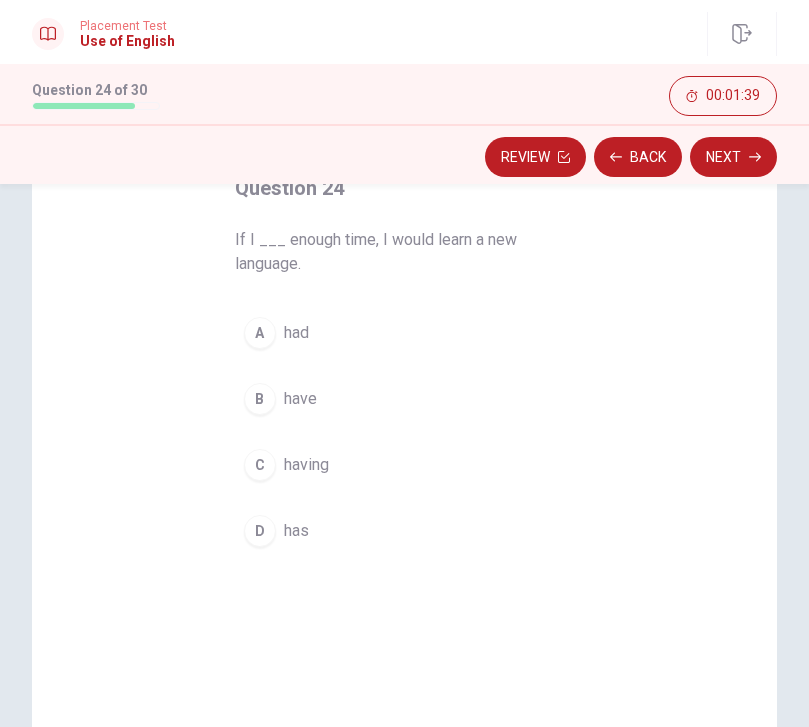 scroll, scrollTop: 136, scrollLeft: 0, axis: vertical 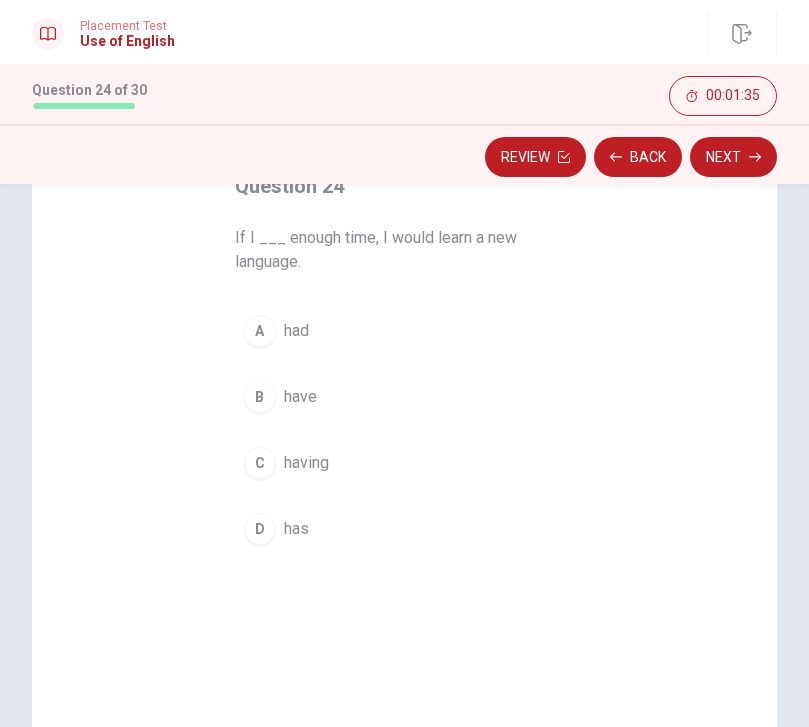click on "B have" at bounding box center [405, 397] 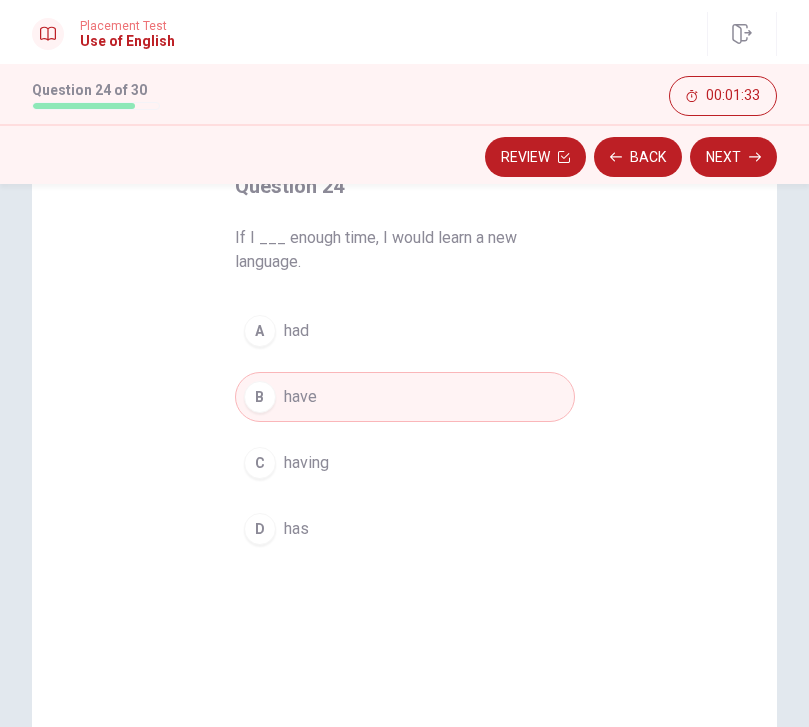click on "Next" at bounding box center [733, 157] 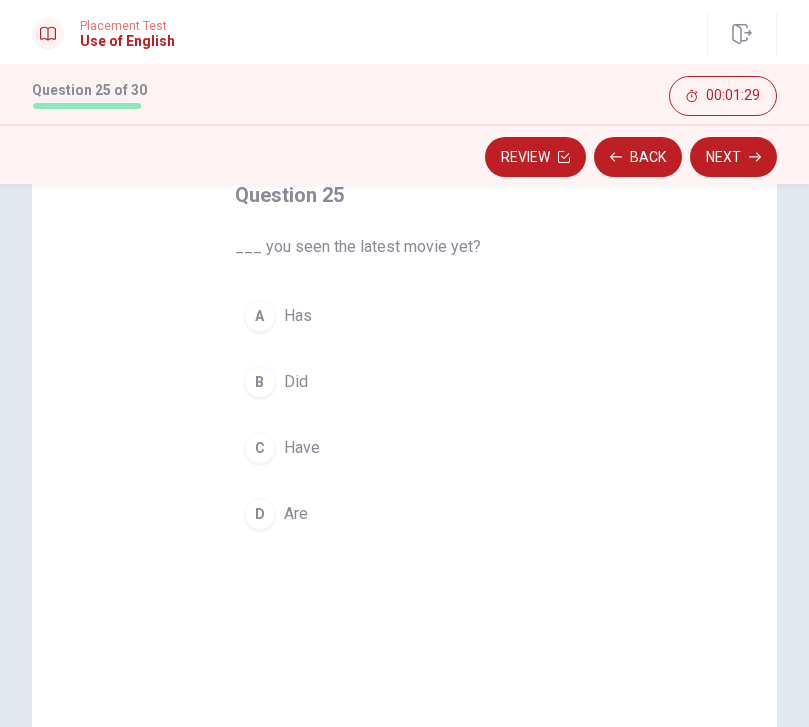 scroll, scrollTop: 128, scrollLeft: 0, axis: vertical 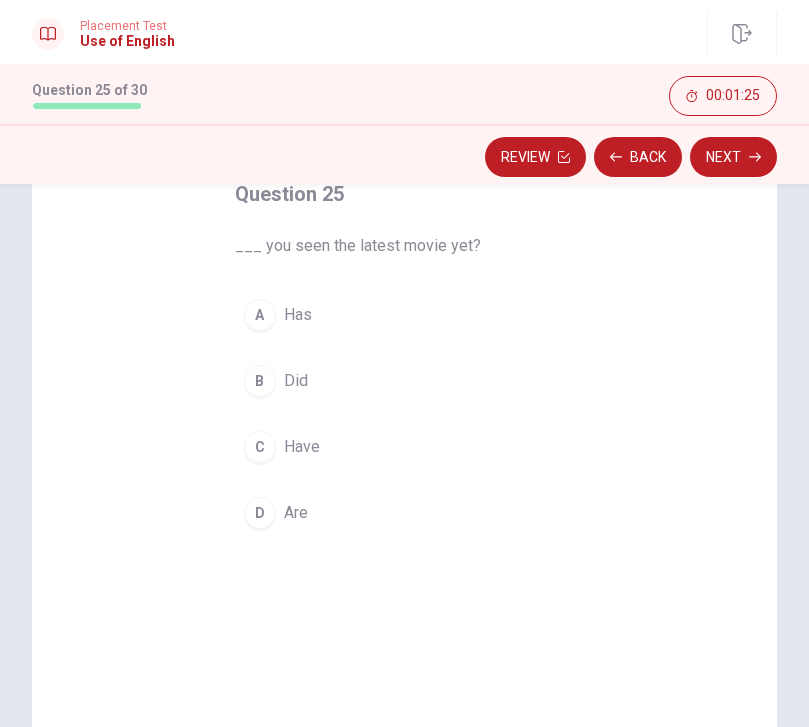 click on "C Have" at bounding box center (405, 447) 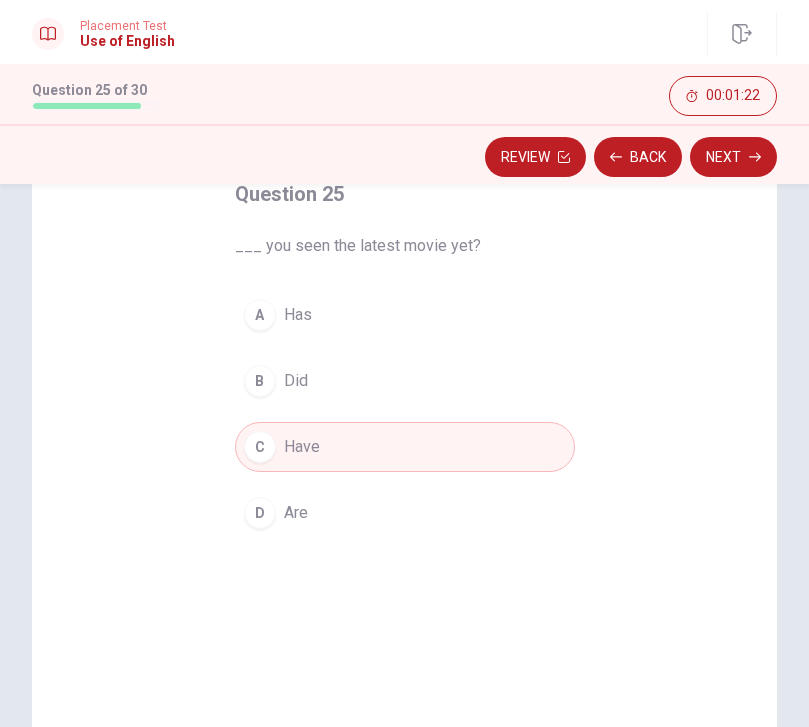 click on "Next" at bounding box center (733, 157) 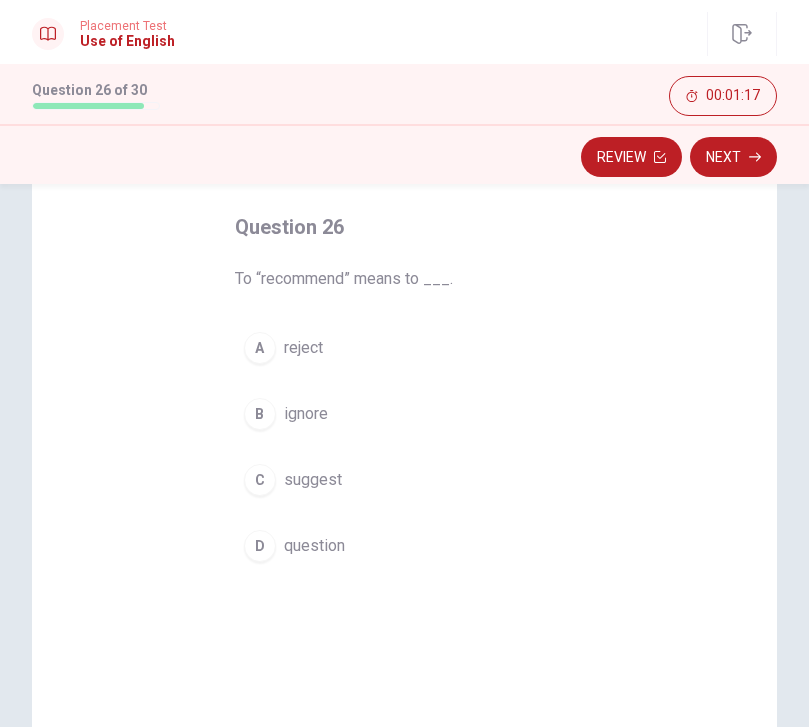 scroll, scrollTop: 101, scrollLeft: 0, axis: vertical 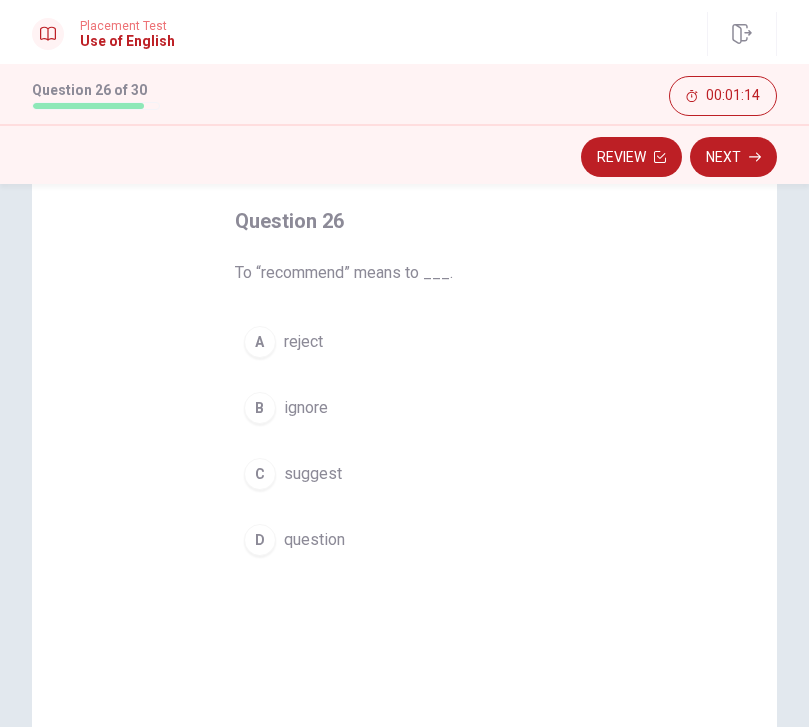 click on "C suggest" at bounding box center [405, 474] 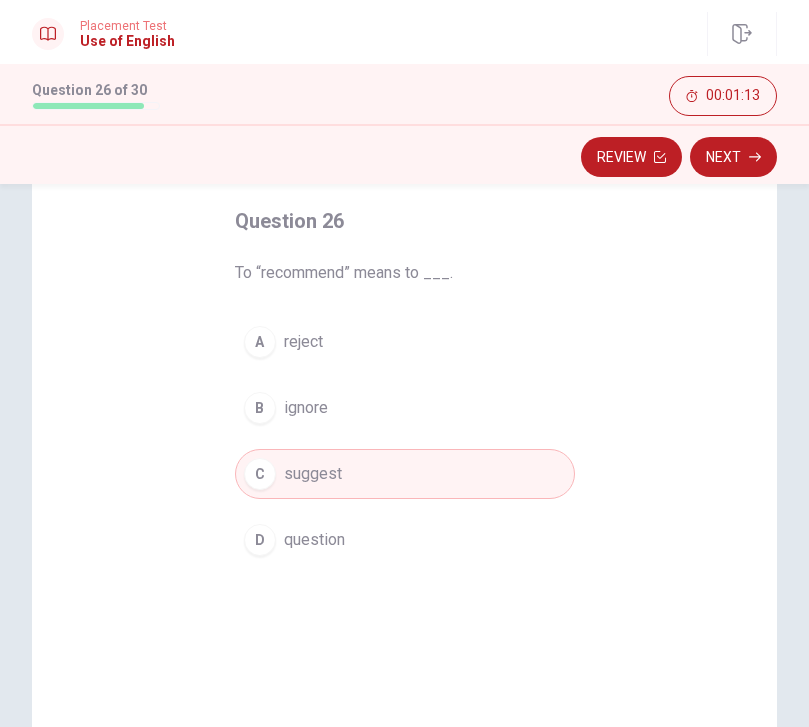 click on "Next" at bounding box center [733, 157] 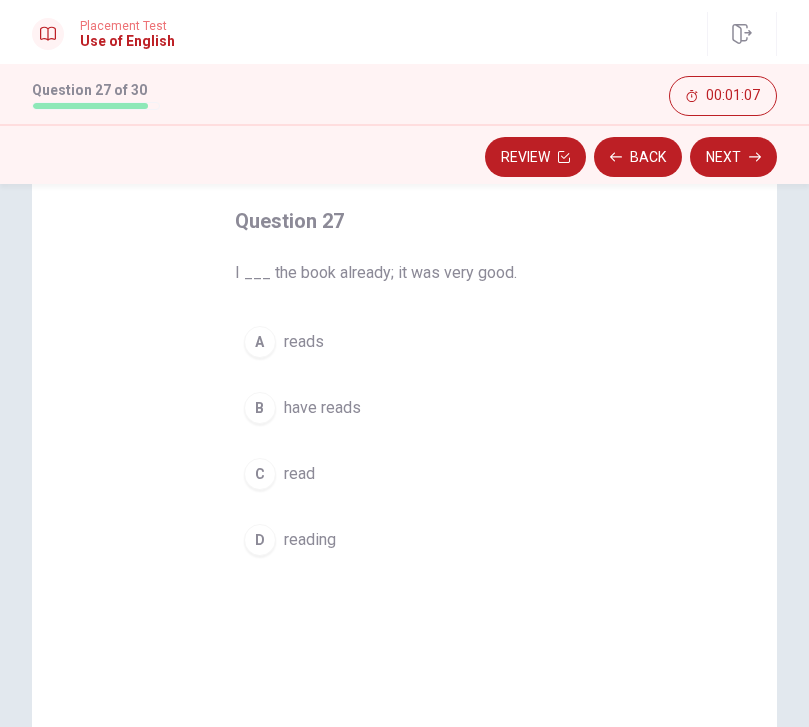 click on "B have reads" at bounding box center [405, 408] 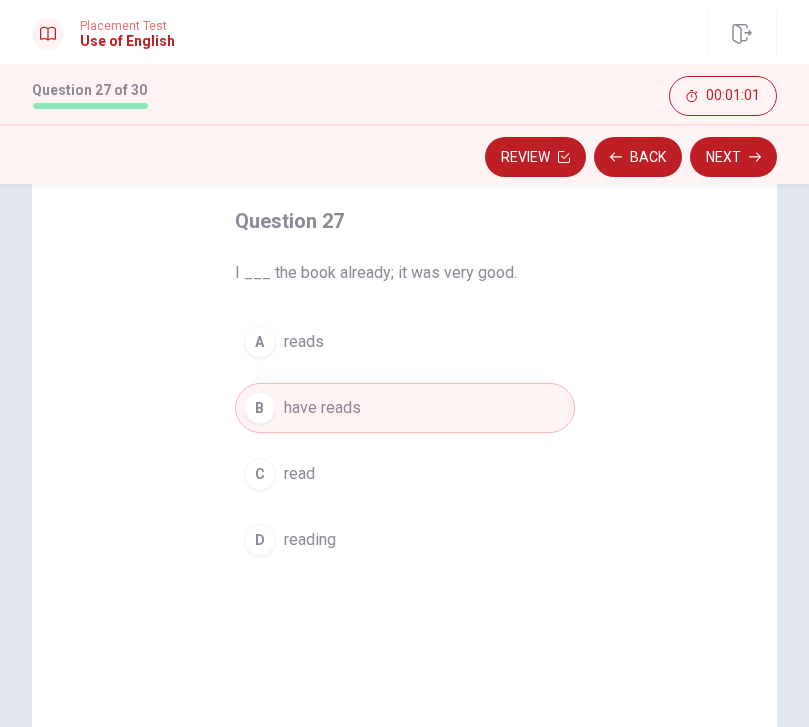 click on "C read" at bounding box center (405, 474) 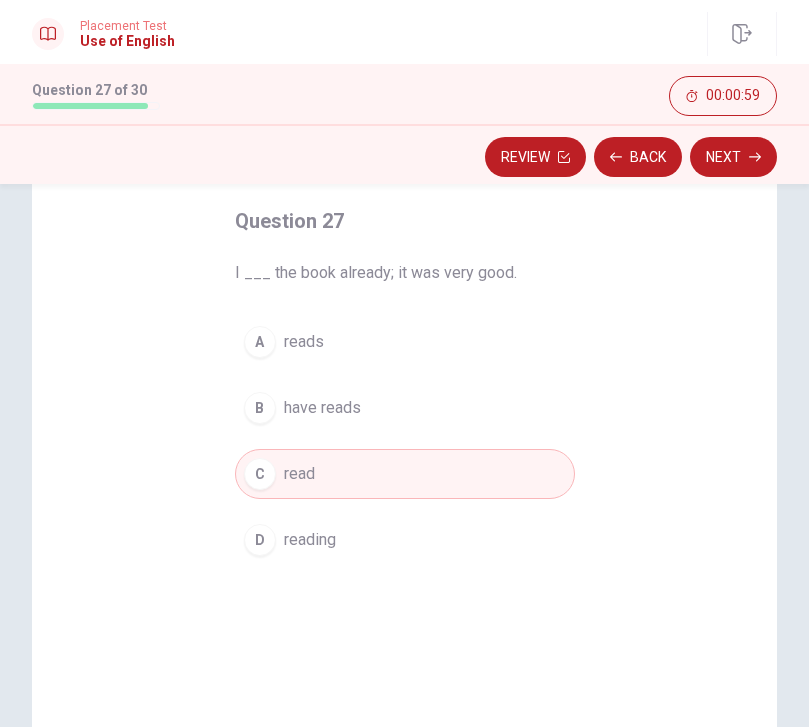 click on "B have reads" at bounding box center (405, 408) 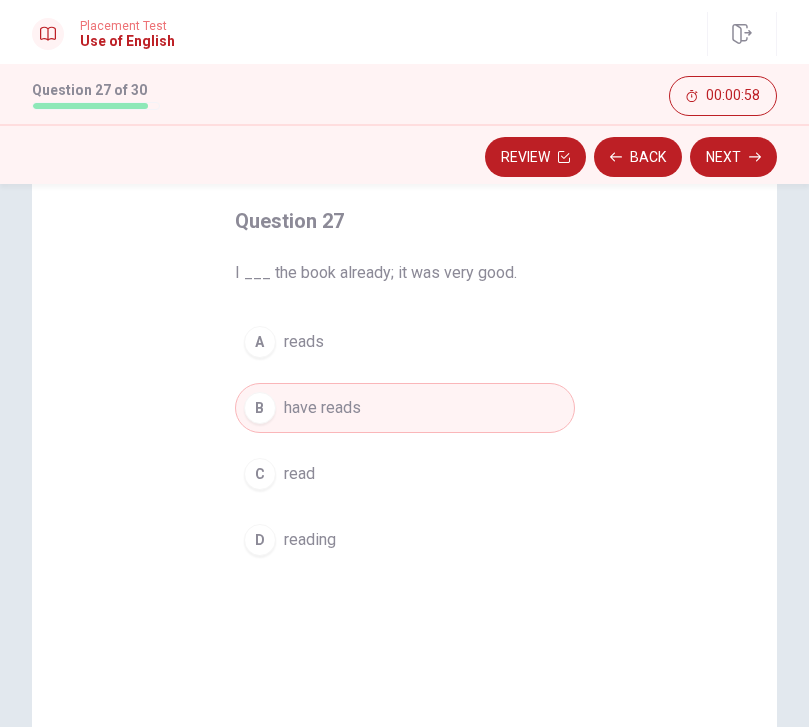 click on "C read" at bounding box center (405, 474) 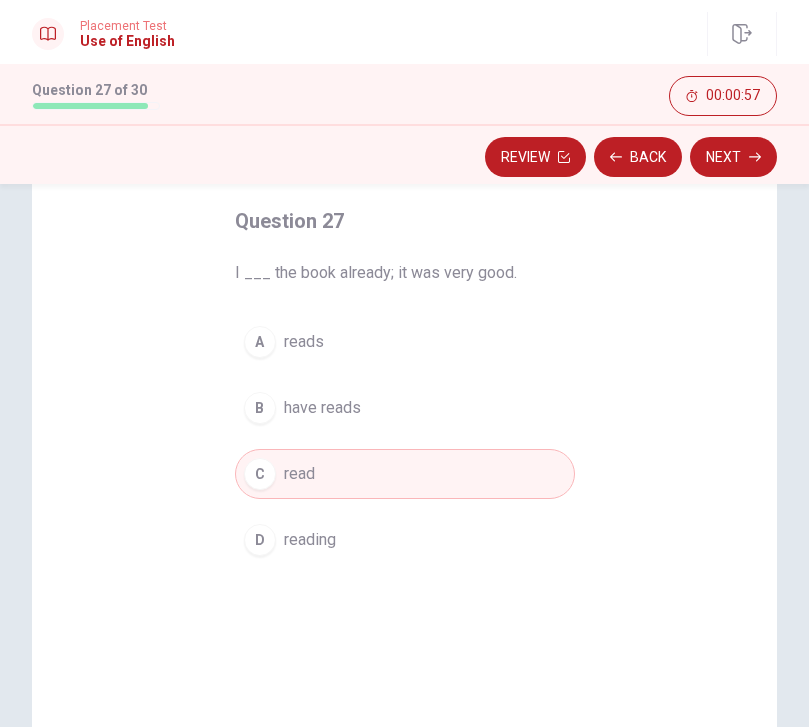 click on "B have reads" at bounding box center [405, 408] 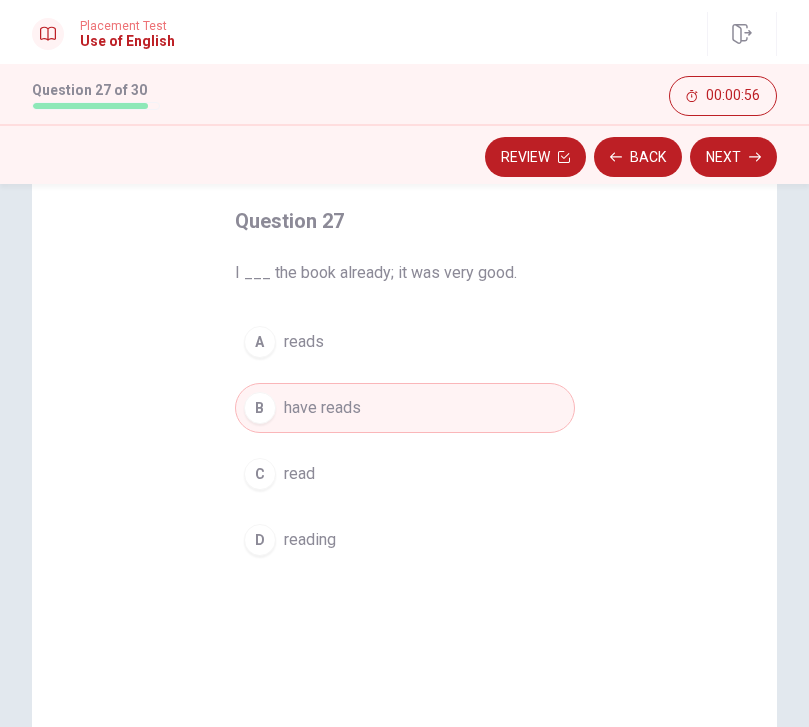 click on "C read" at bounding box center (405, 474) 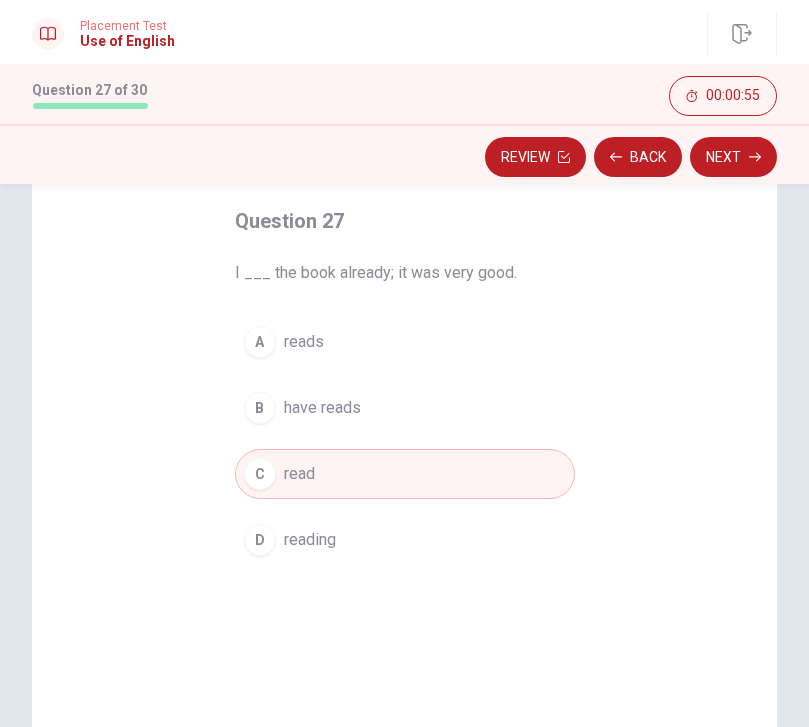 click on "Next" at bounding box center (733, 157) 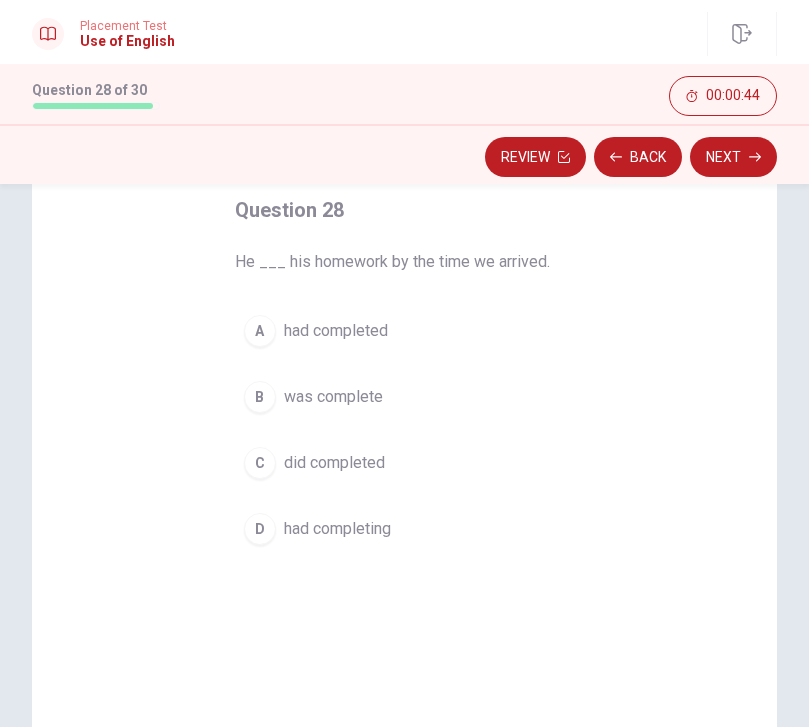scroll, scrollTop: 115, scrollLeft: 0, axis: vertical 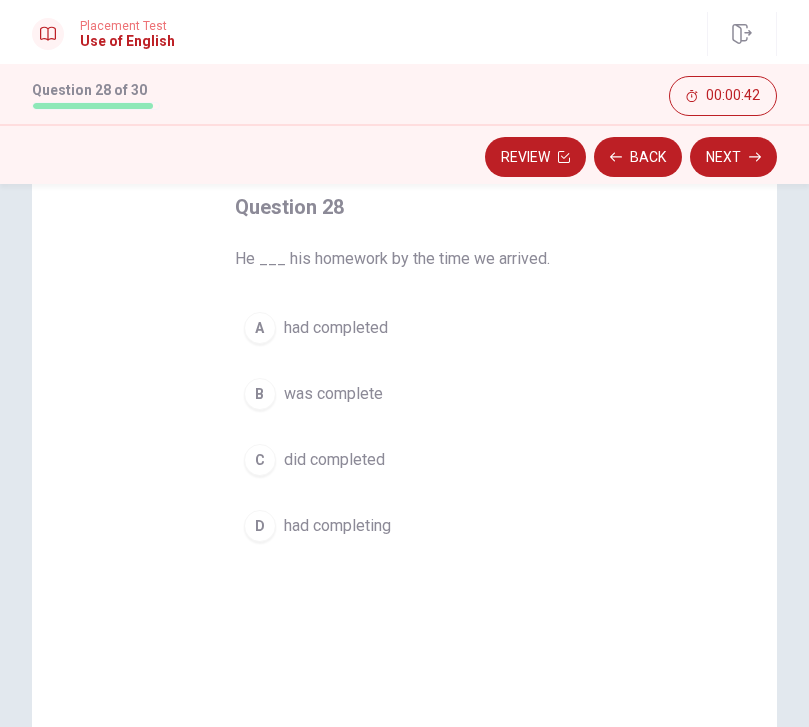 click on "A had completed" at bounding box center [405, 328] 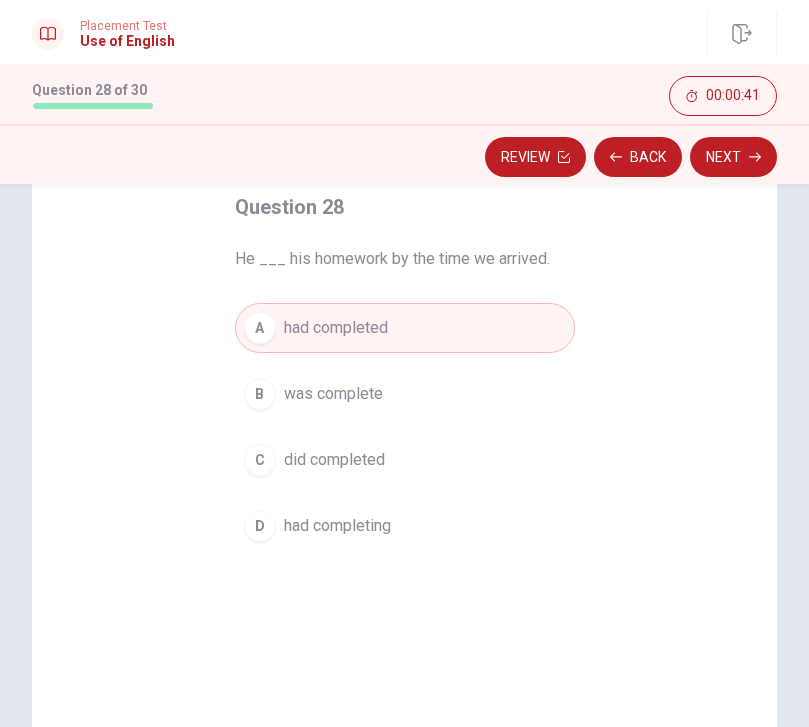 click on "Next" at bounding box center (733, 157) 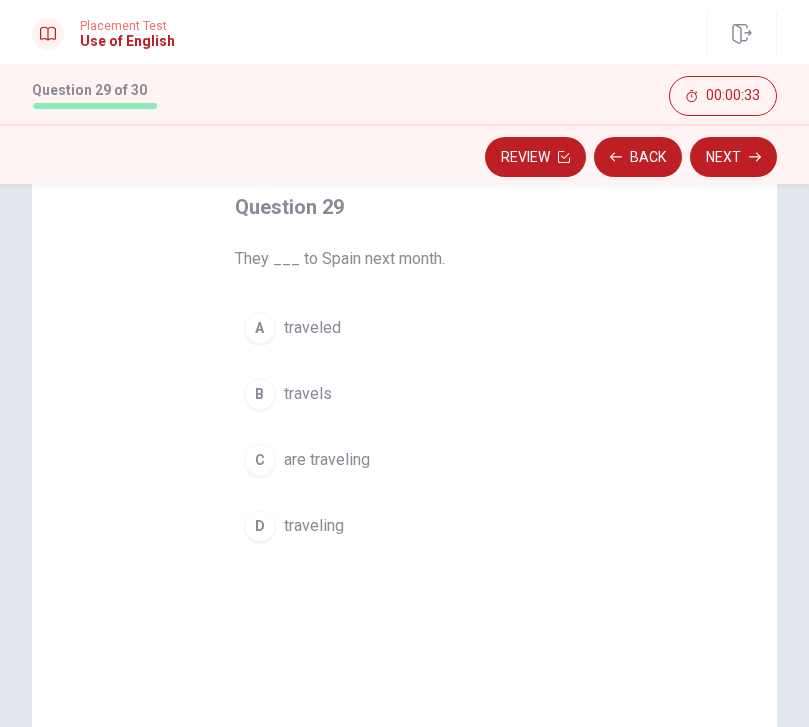 click on "C are traveling" at bounding box center (405, 460) 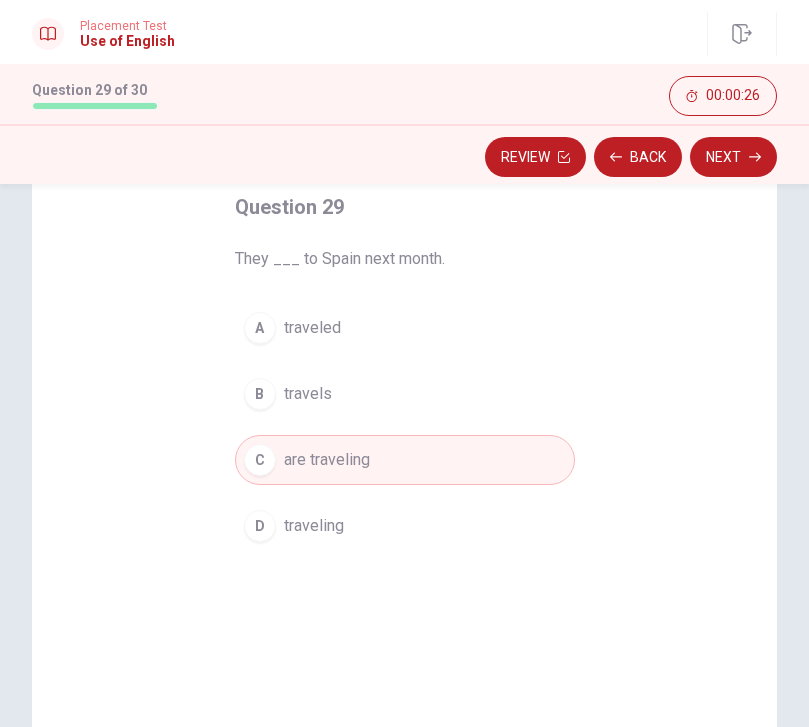 click 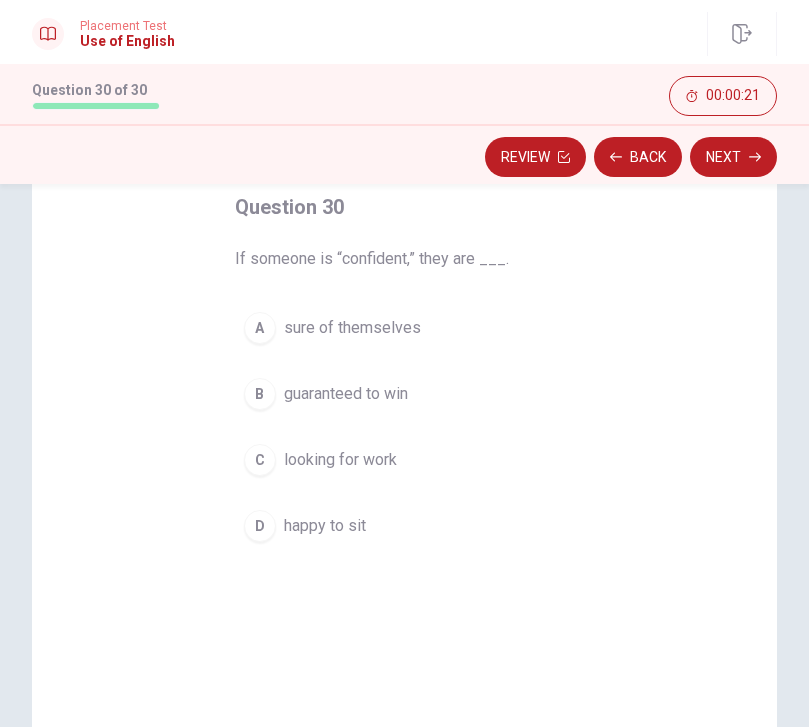click on "A sure of themselves" at bounding box center [405, 328] 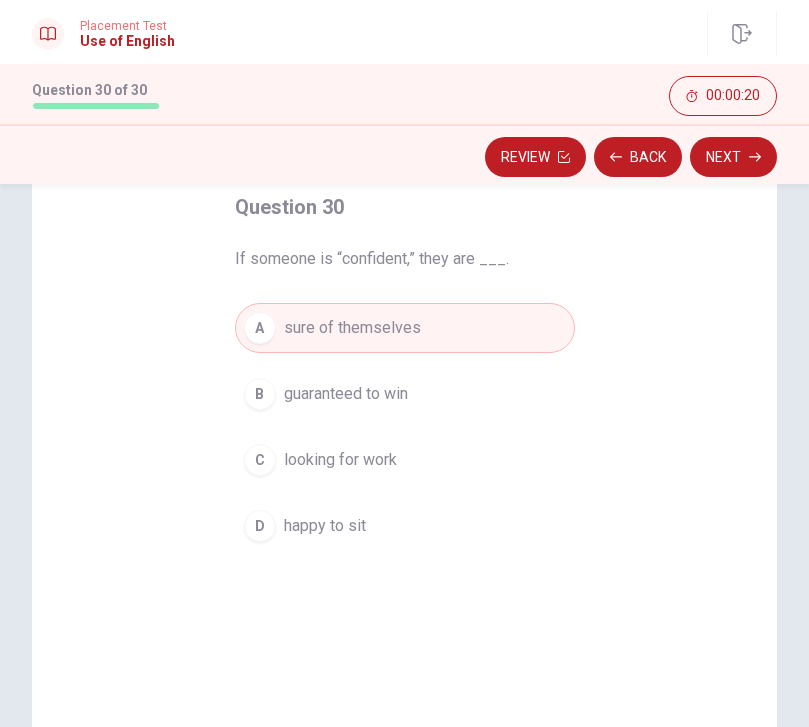 click on "Next" at bounding box center [733, 157] 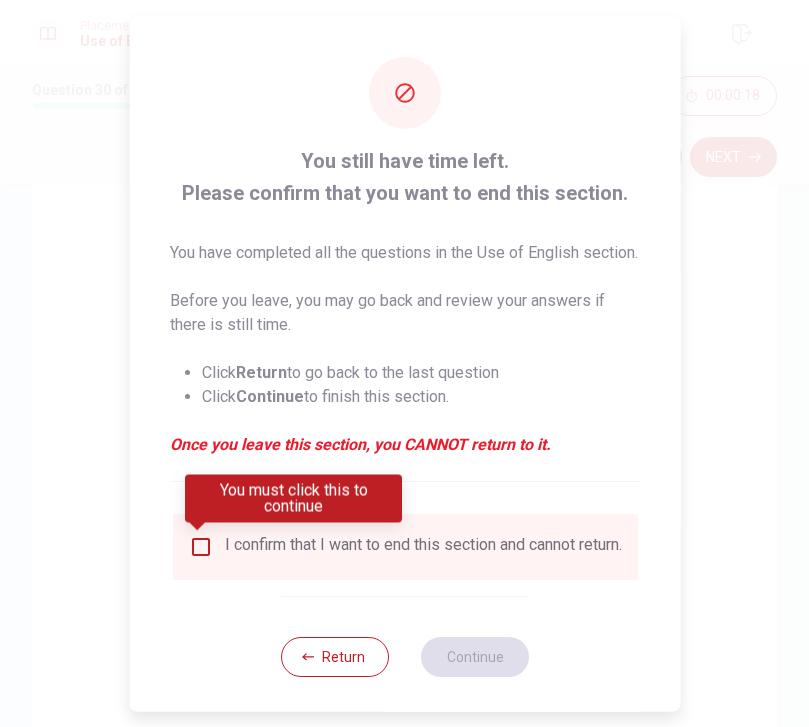 click at bounding box center [200, 546] 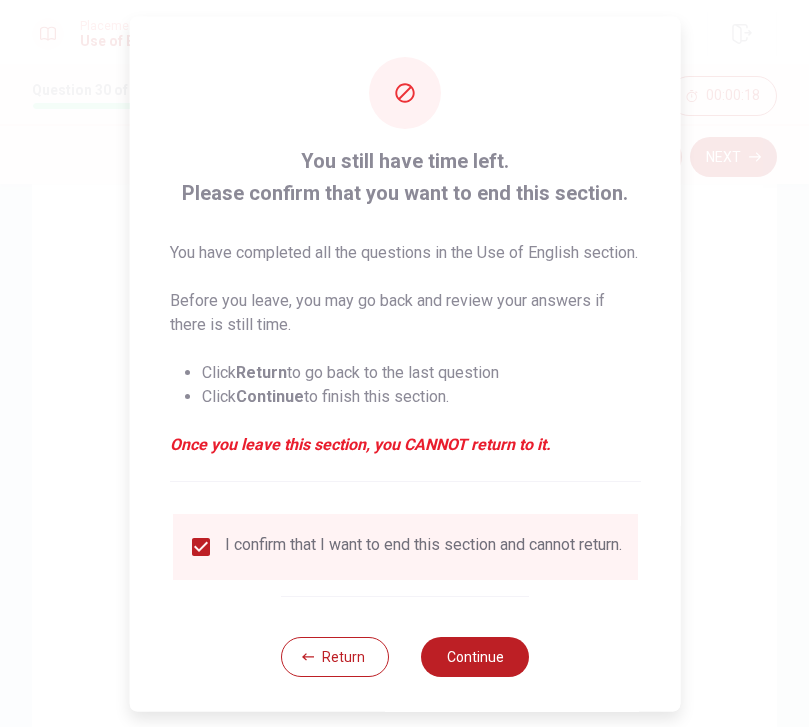 click on "Continue" at bounding box center [475, 656] 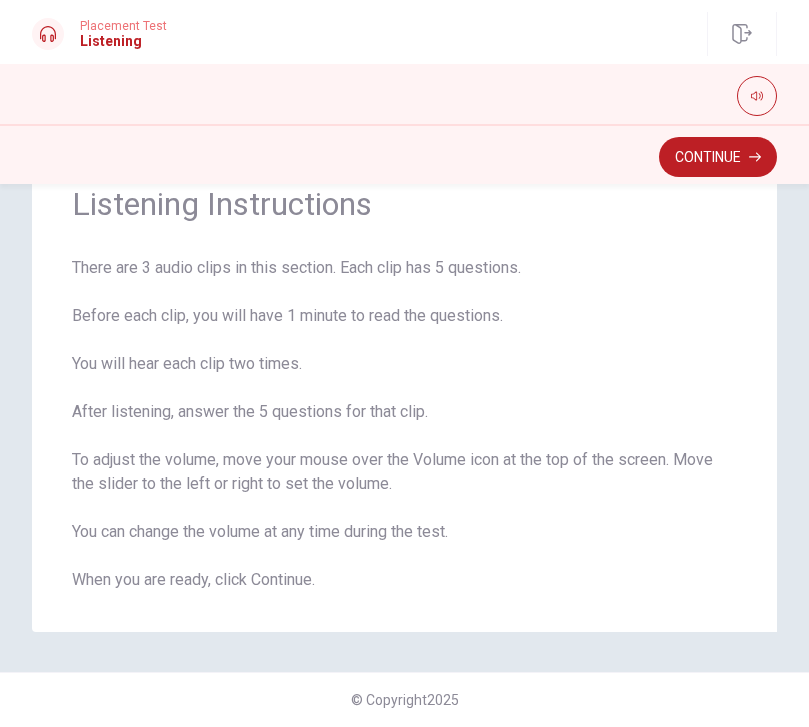 scroll, scrollTop: 80, scrollLeft: 0, axis: vertical 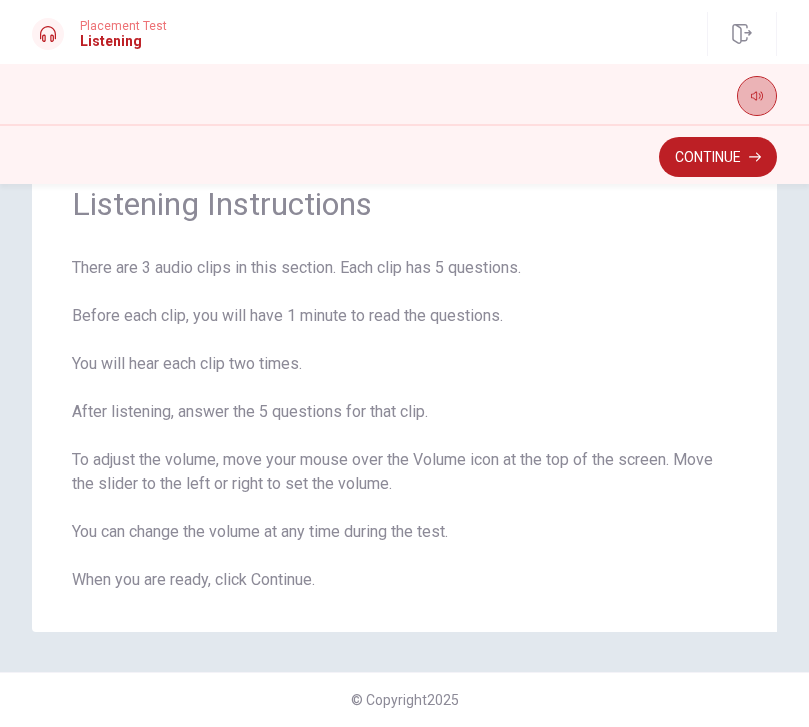 click at bounding box center [757, 96] 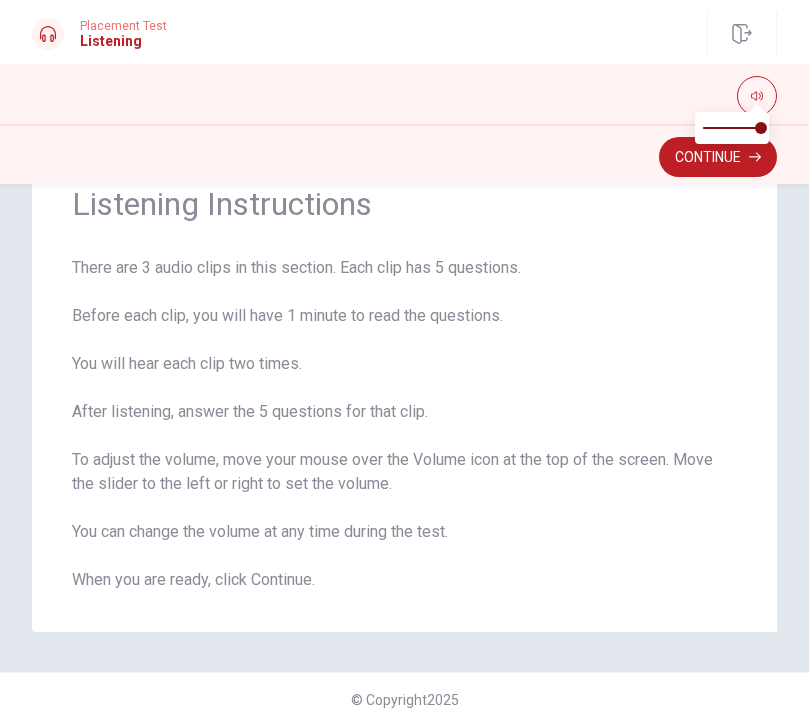 click on "Continue" at bounding box center (718, 157) 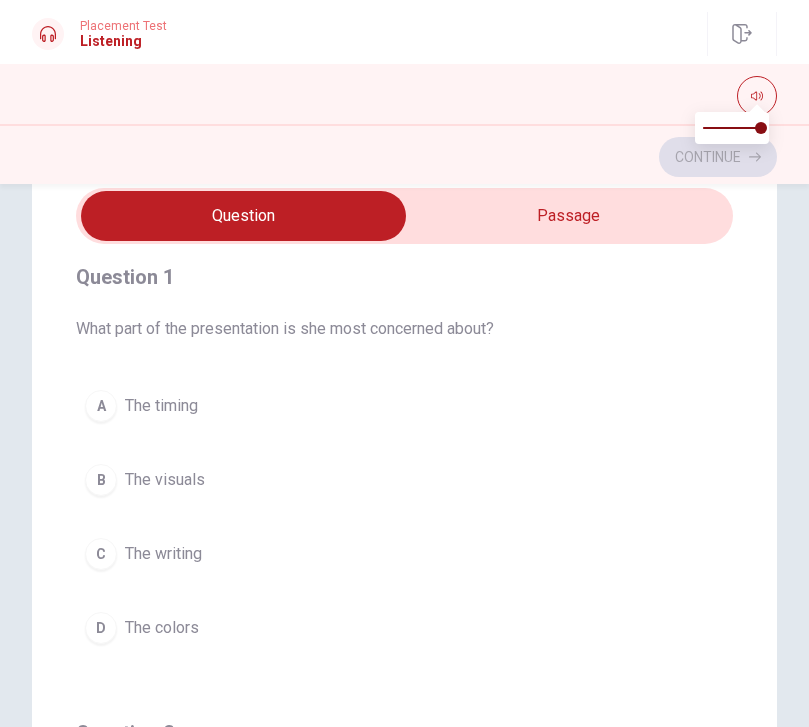 scroll, scrollTop: 18, scrollLeft: 0, axis: vertical 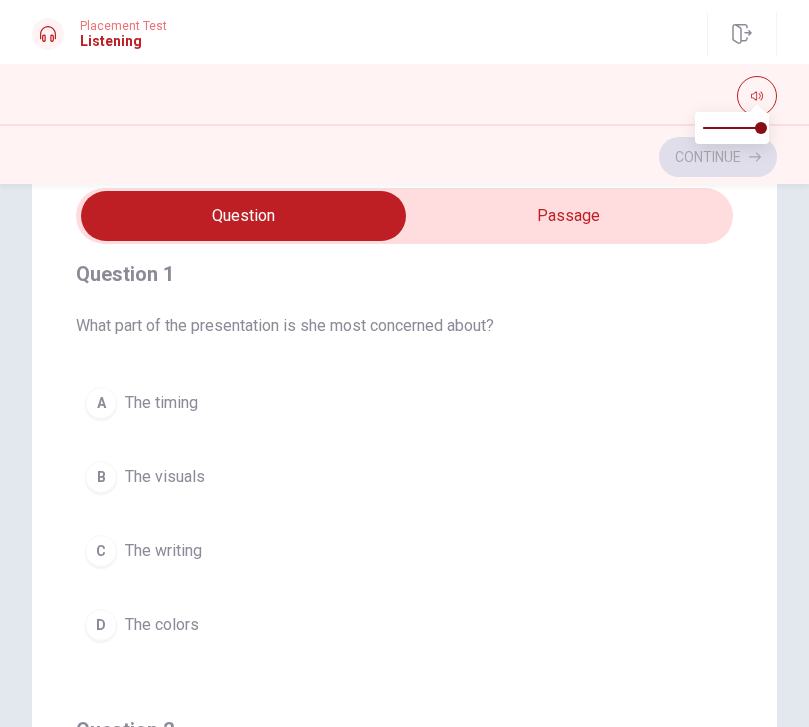 click at bounding box center (757, 96) 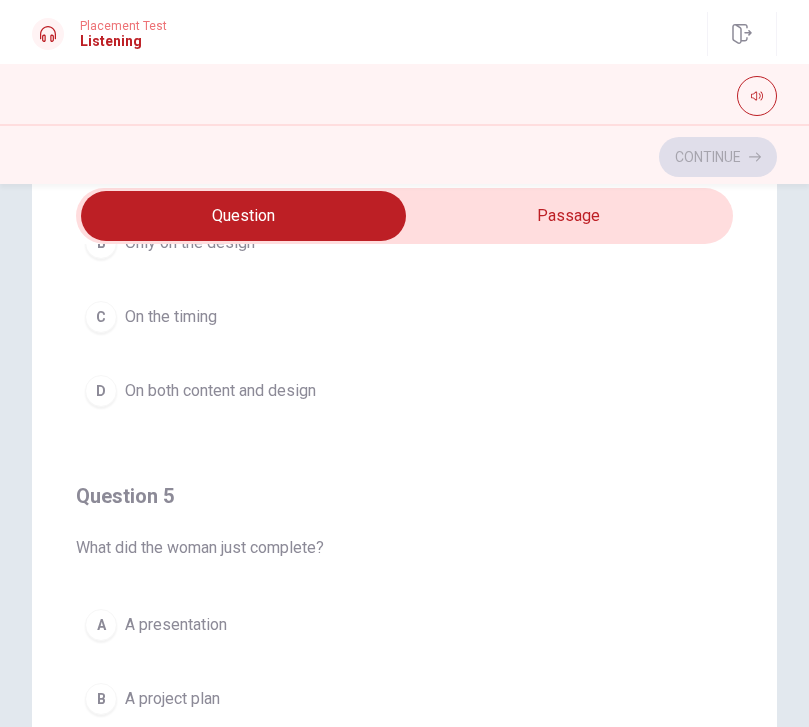 scroll, scrollTop: 1620, scrollLeft: 0, axis: vertical 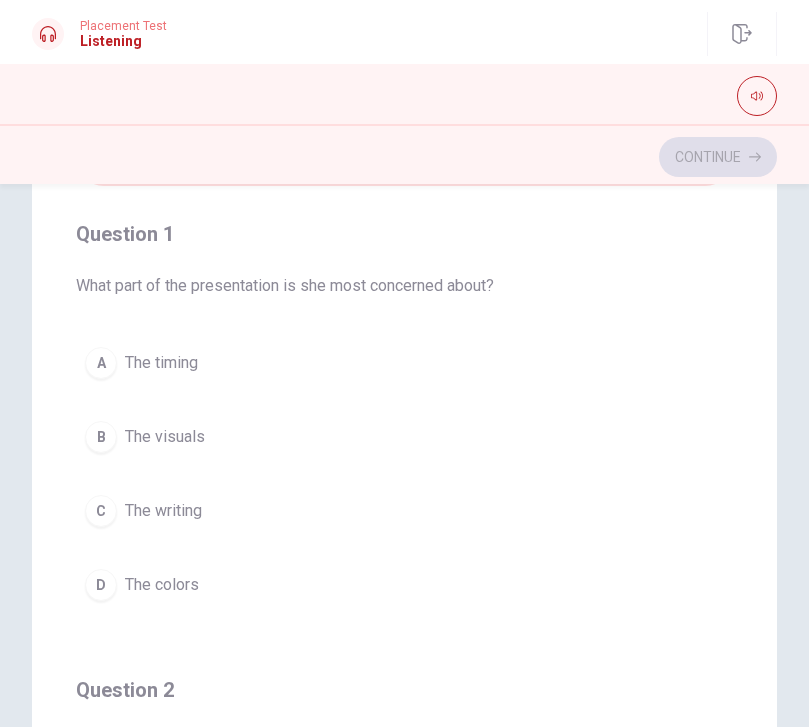 click on "B The visuals" at bounding box center (404, 437) 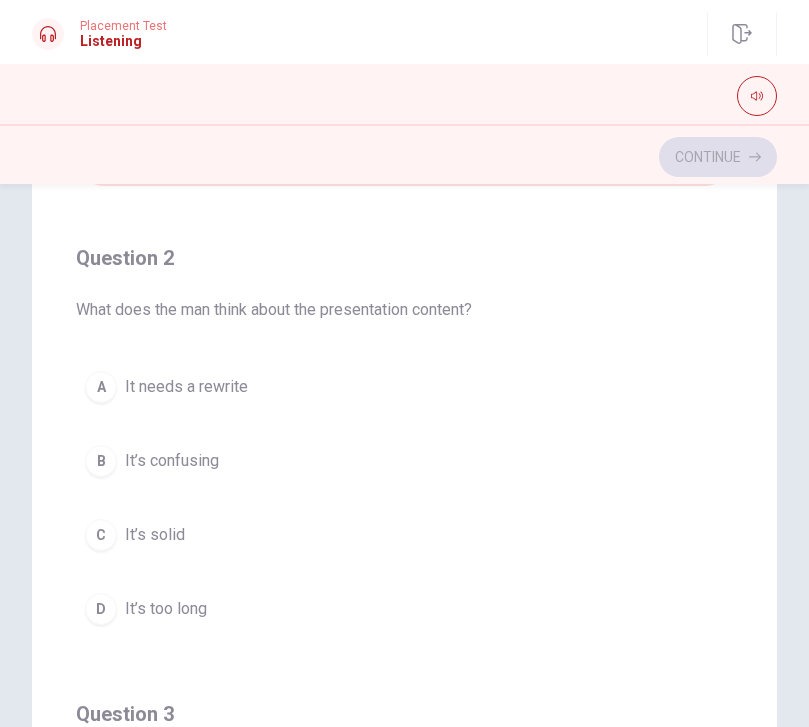 scroll, scrollTop: 449, scrollLeft: 0, axis: vertical 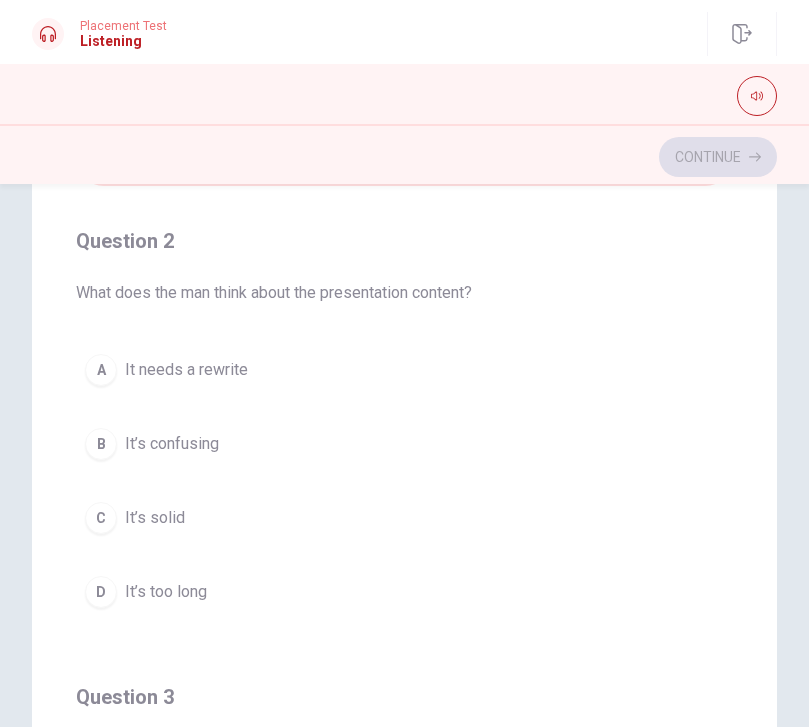 click on "C It’s solid" at bounding box center [404, 518] 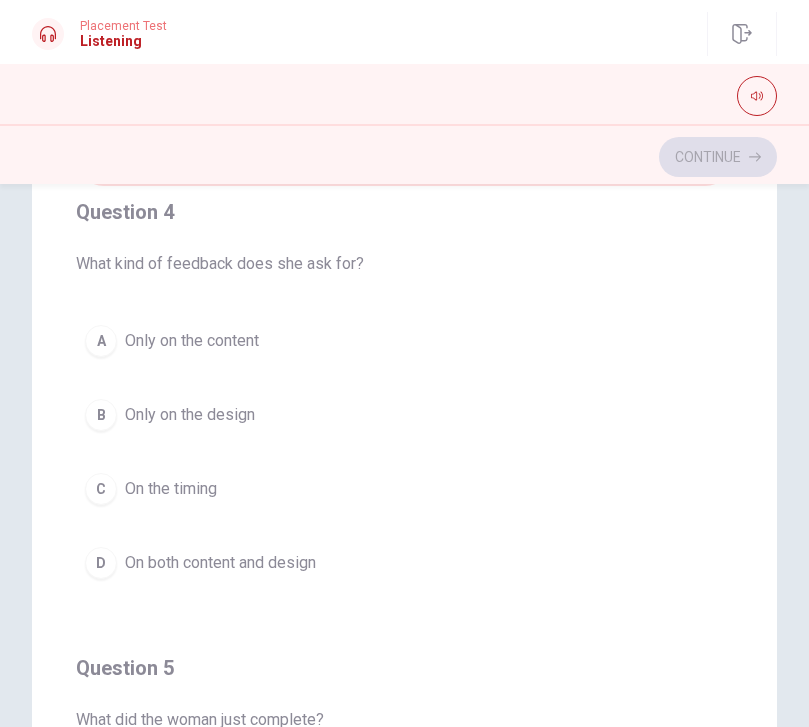 scroll, scrollTop: 1389, scrollLeft: 0, axis: vertical 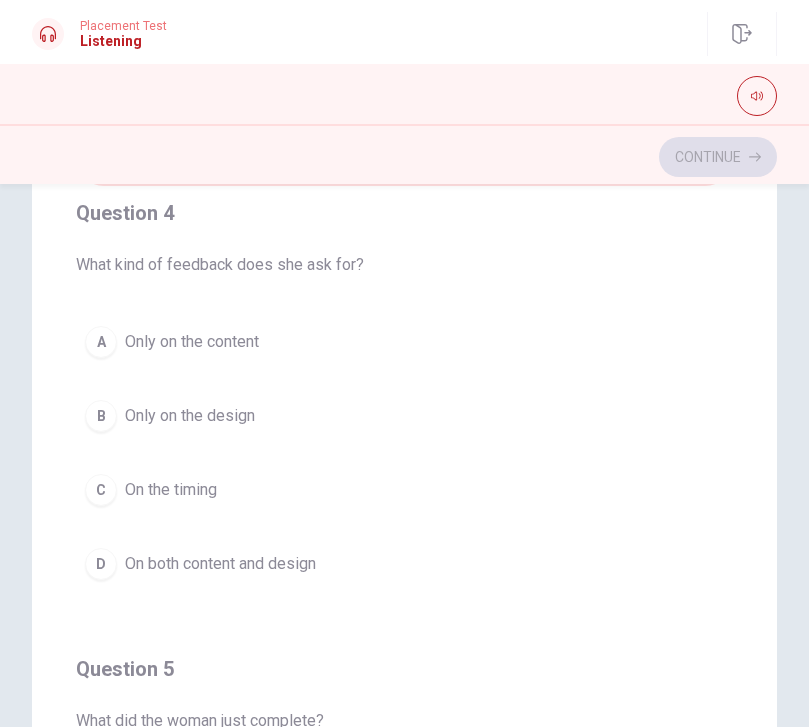 click on "On both content and design" at bounding box center (220, 564) 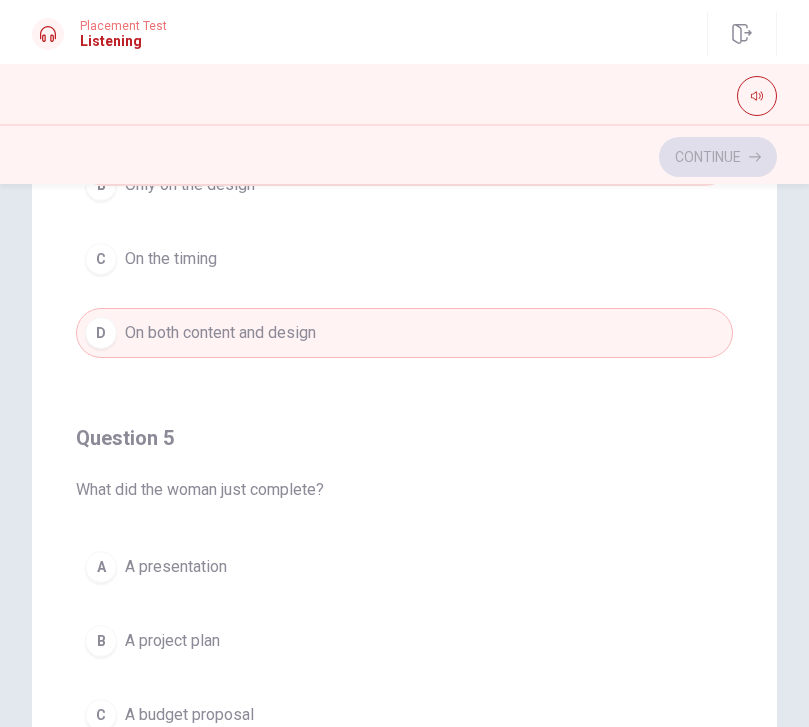 scroll, scrollTop: 1620, scrollLeft: 0, axis: vertical 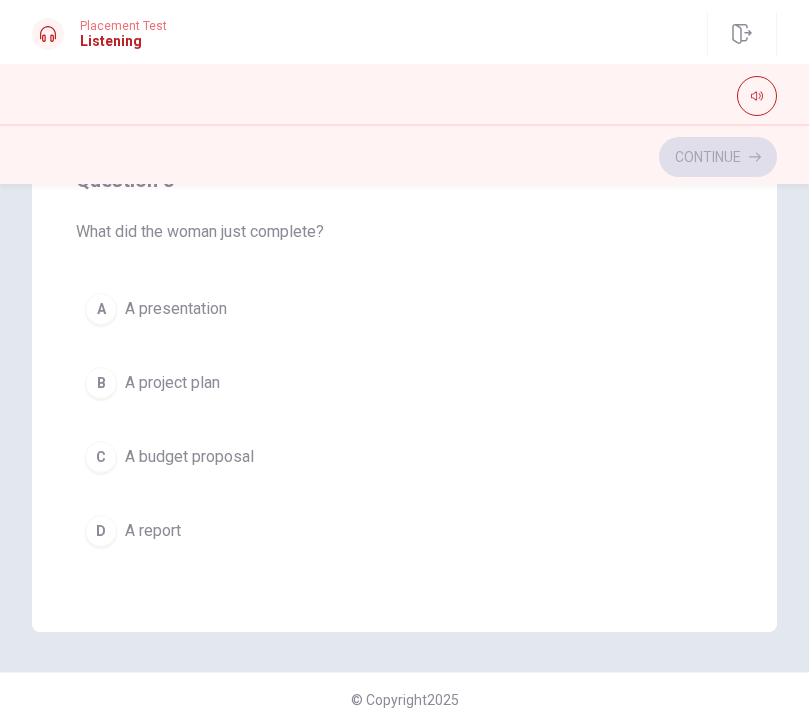 click at bounding box center (757, 96) 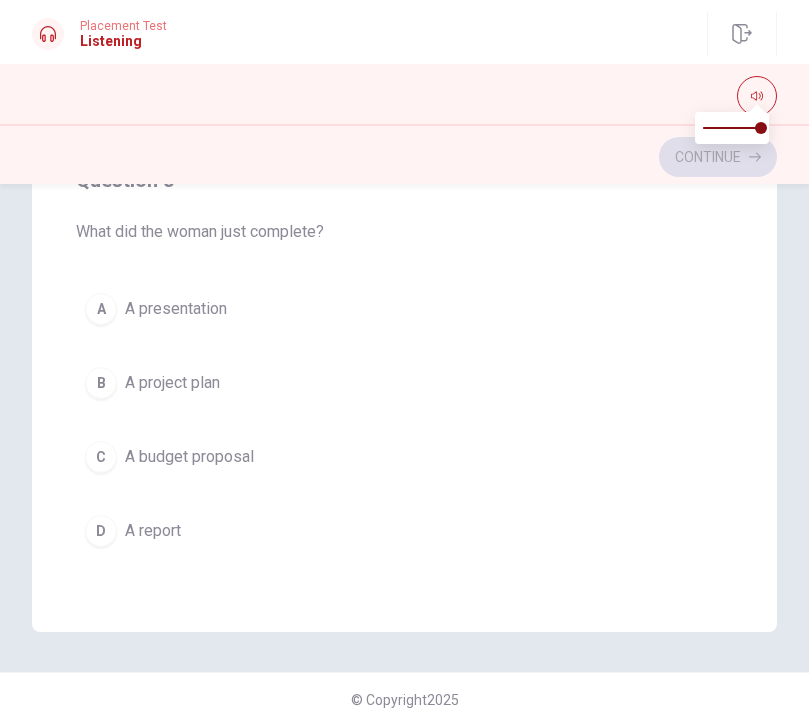 scroll, scrollTop: 396, scrollLeft: 0, axis: vertical 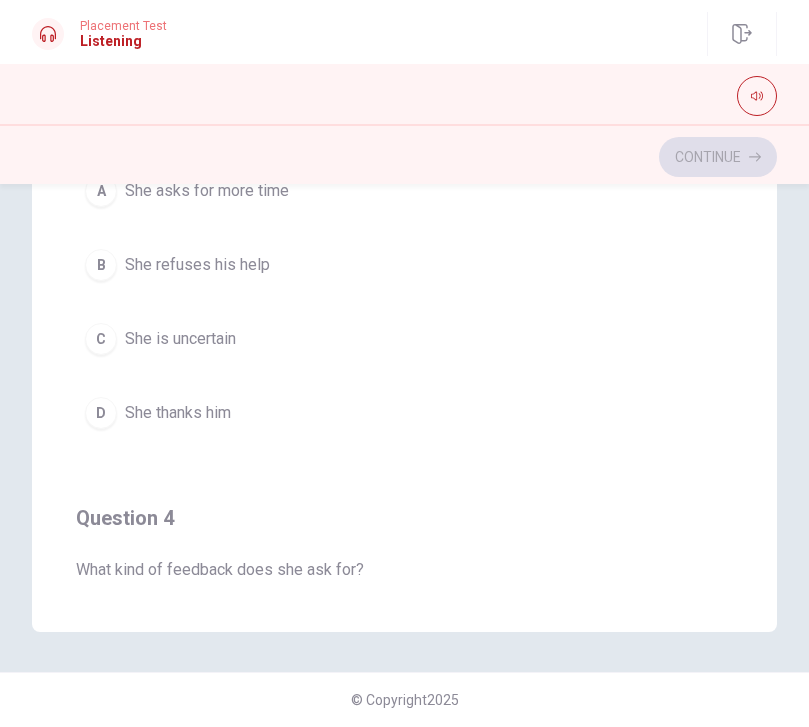click on "D She thanks him" at bounding box center (404, 413) 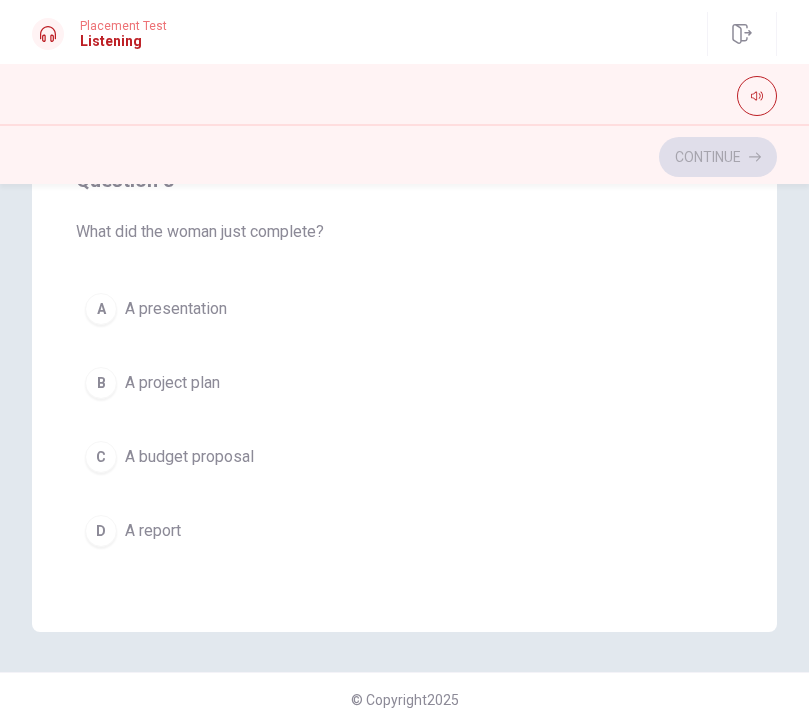 scroll, scrollTop: 1620, scrollLeft: 0, axis: vertical 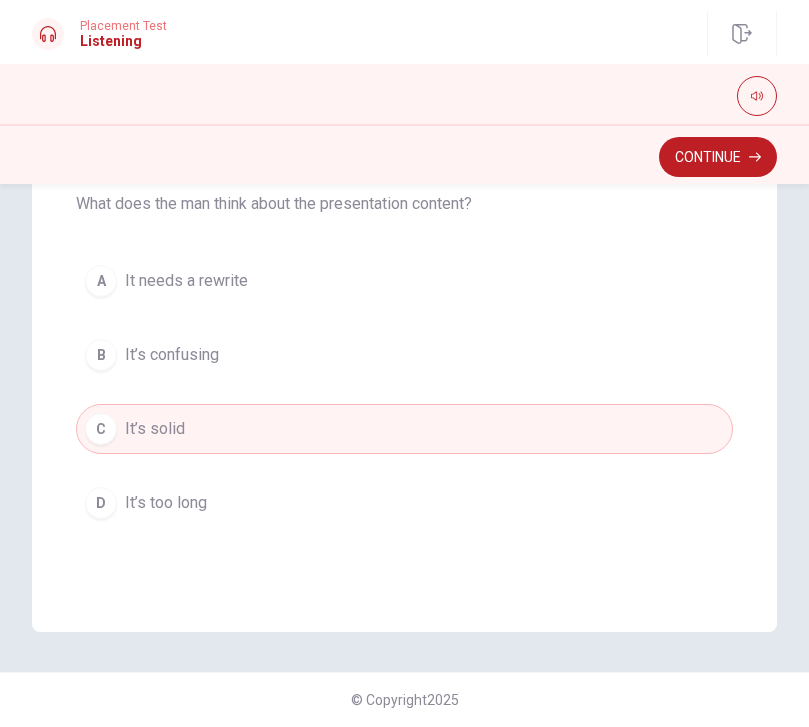 click at bounding box center (757, 96) 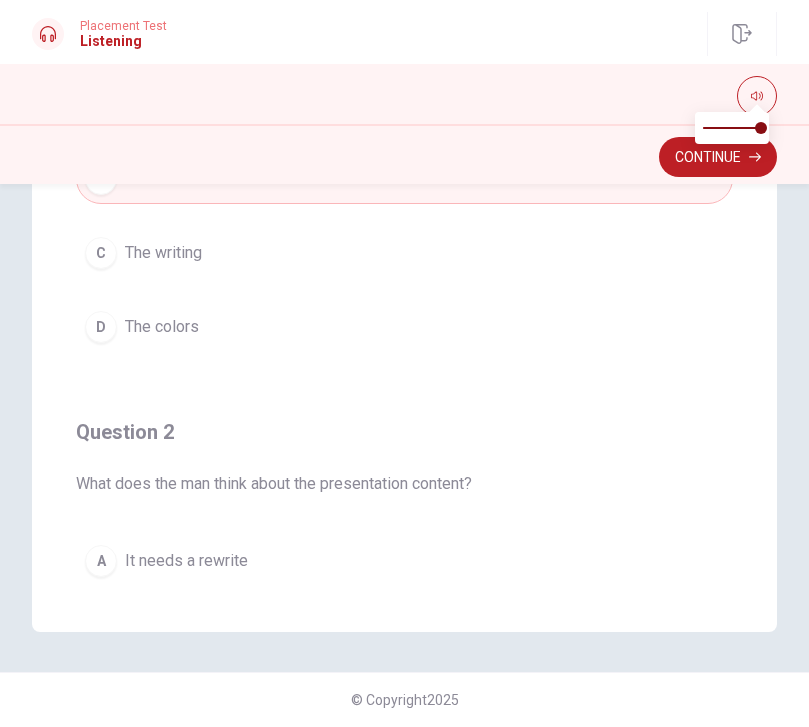 click at bounding box center (757, 96) 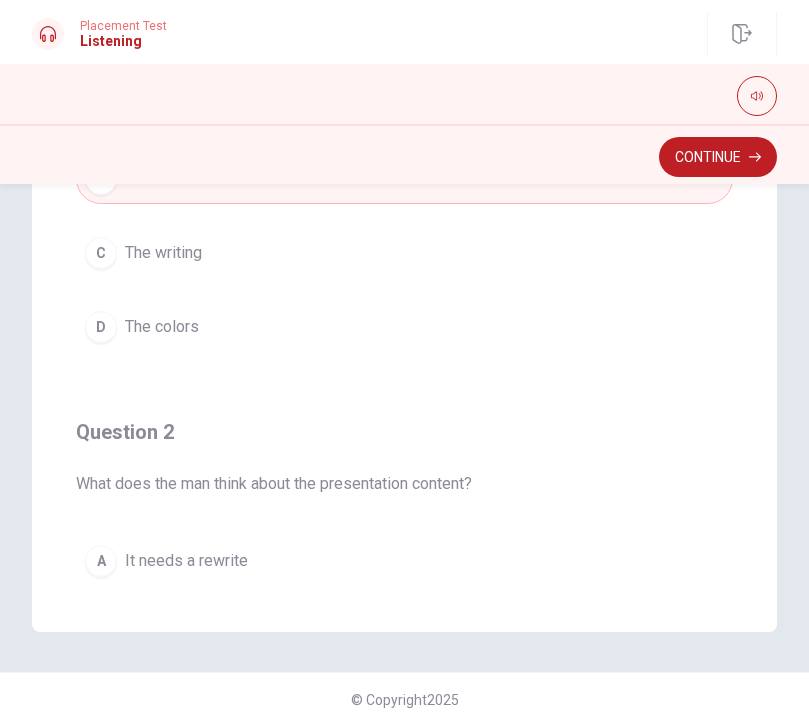 scroll, scrollTop: 0, scrollLeft: 0, axis: both 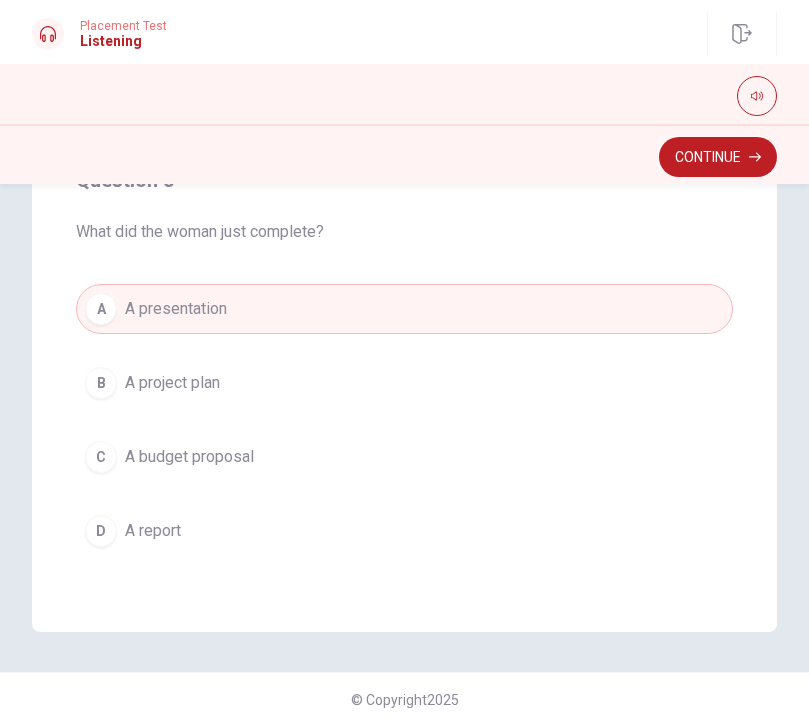 click on "Continue" at bounding box center (718, 157) 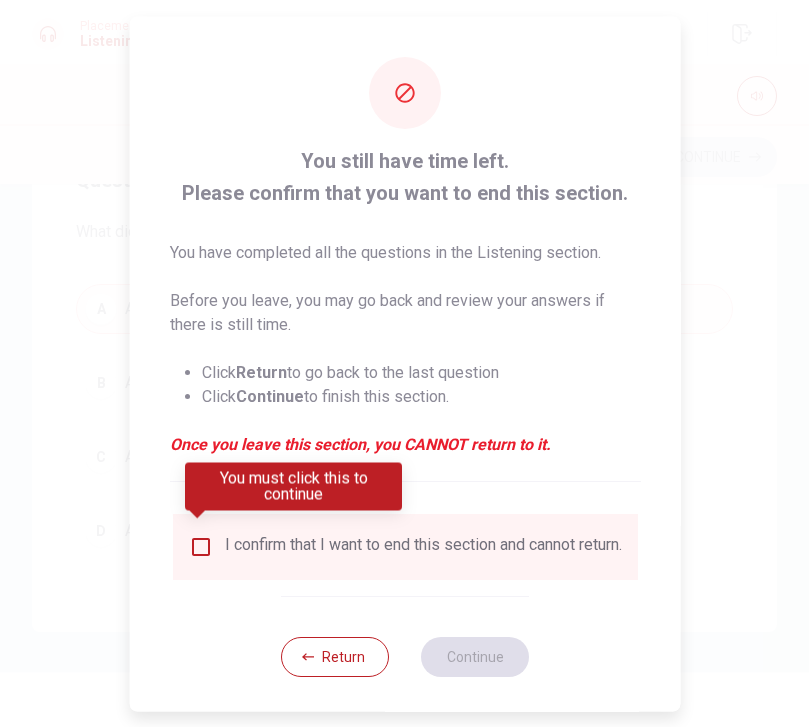 scroll, scrollTop: 1620, scrollLeft: 0, axis: vertical 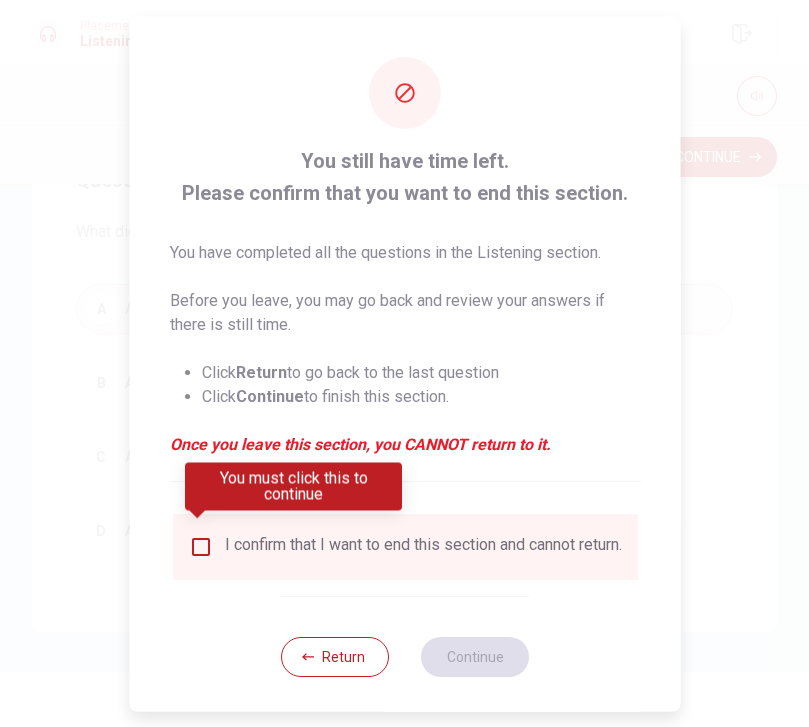 click at bounding box center (200, 546) 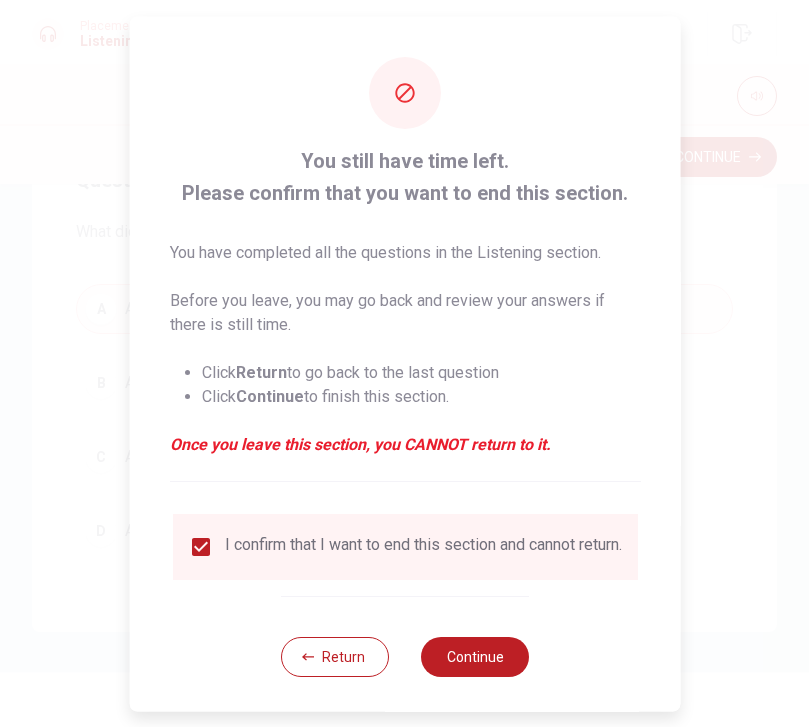 click on "Continue" at bounding box center [475, 656] 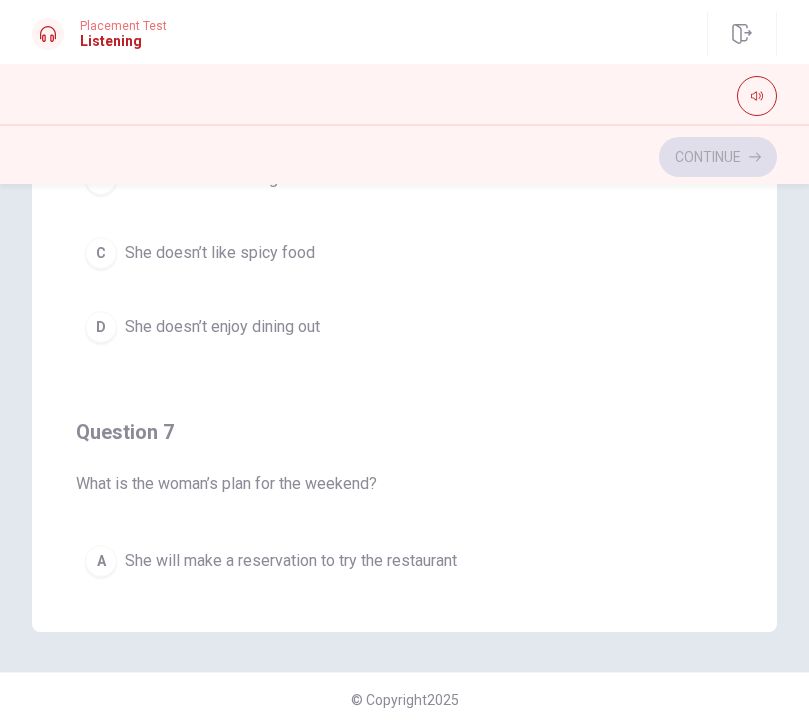 scroll, scrollTop: 396, scrollLeft: 0, axis: vertical 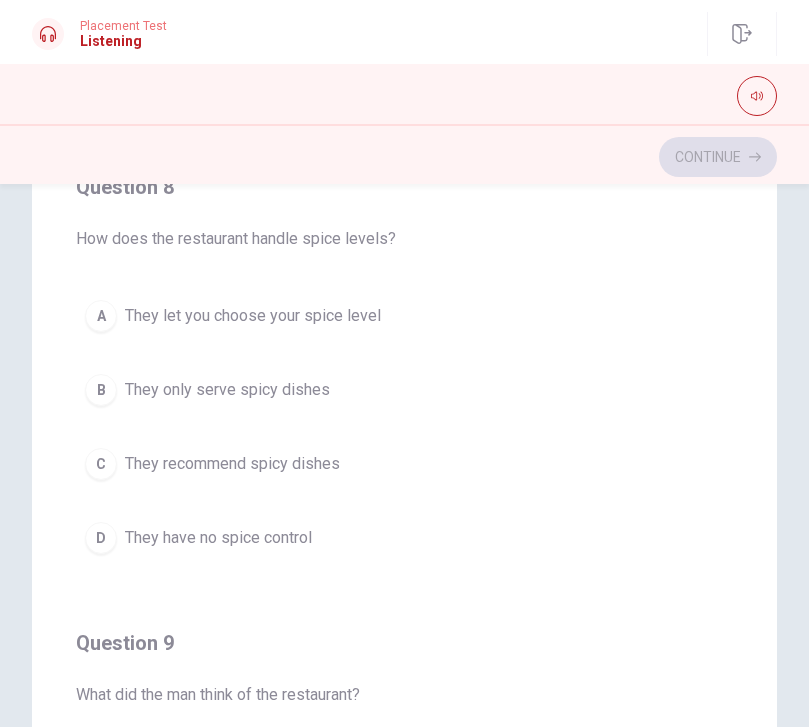 click on "A They let you choose your spice level" at bounding box center [404, 316] 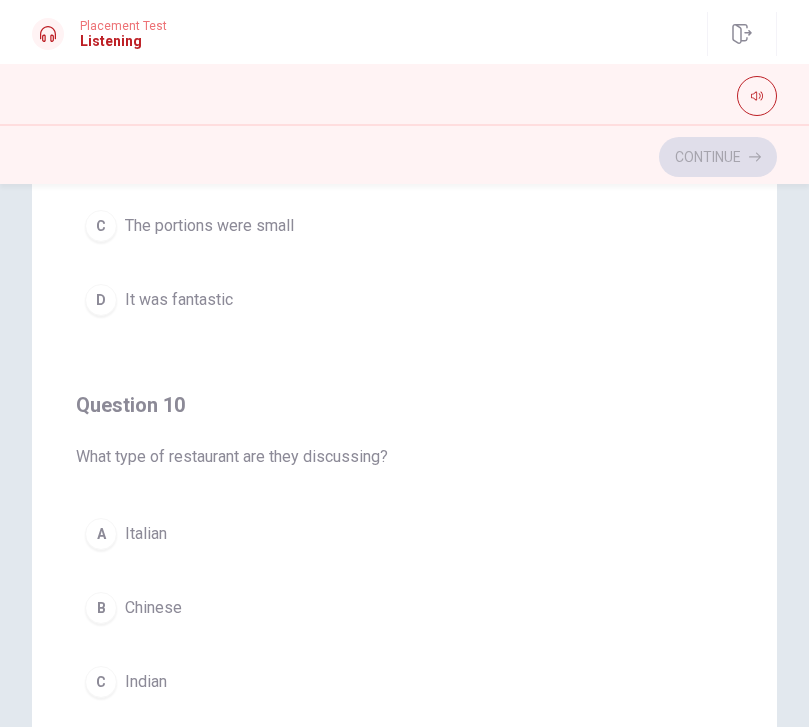 scroll, scrollTop: 1620, scrollLeft: 0, axis: vertical 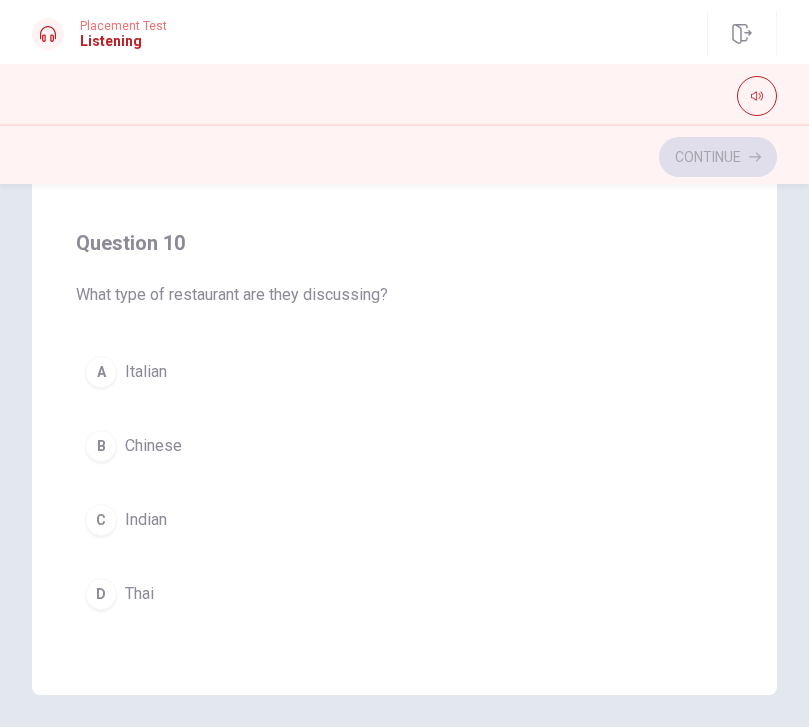 click on "D Thai" at bounding box center (404, 594) 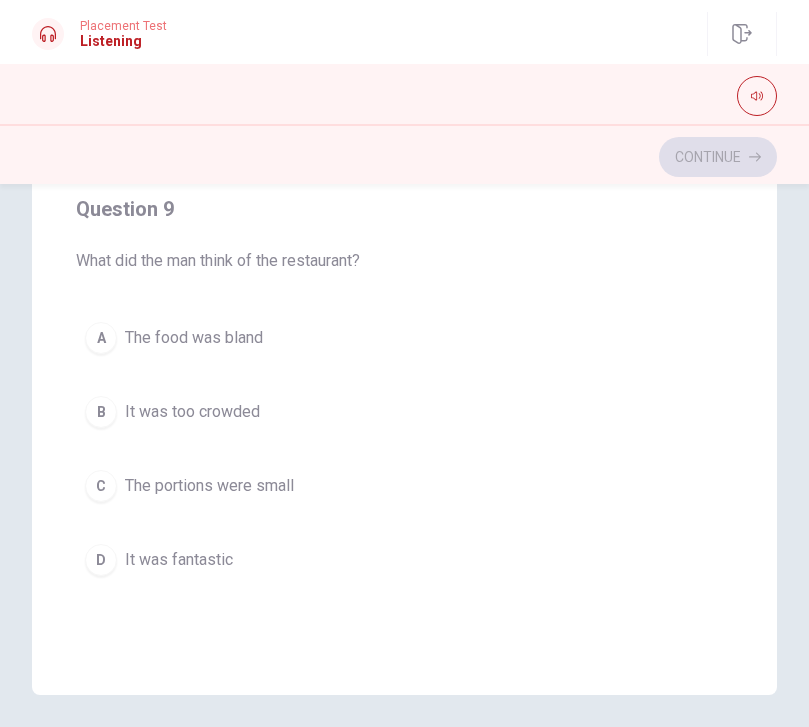 scroll, scrollTop: 1186, scrollLeft: 0, axis: vertical 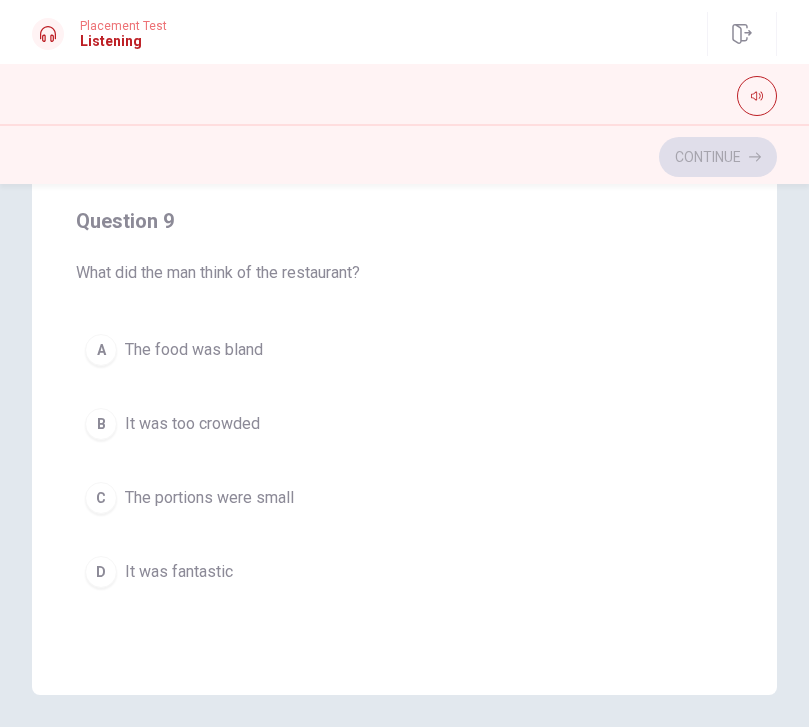 click on "D It was fantastic" at bounding box center (404, 572) 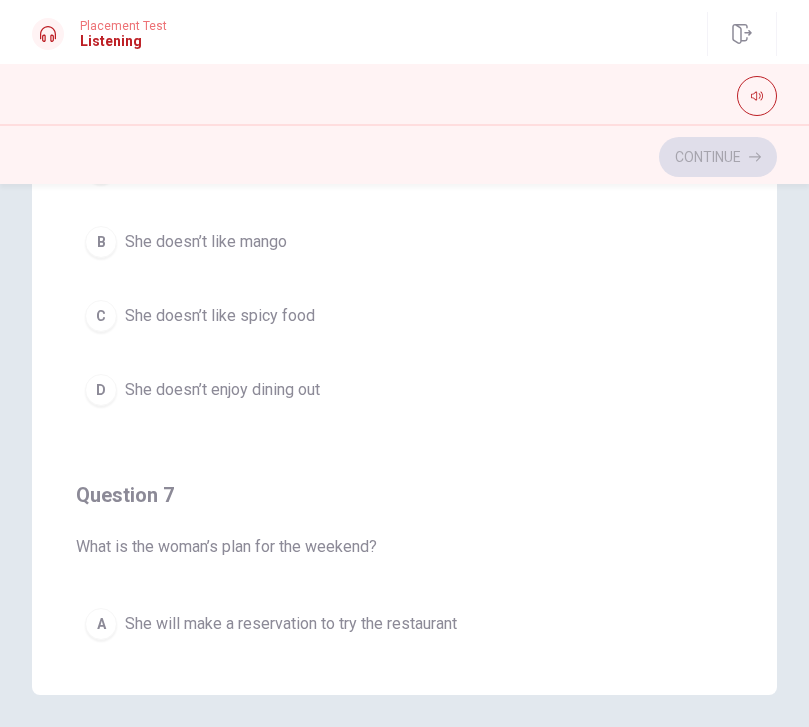 scroll, scrollTop: 0, scrollLeft: 0, axis: both 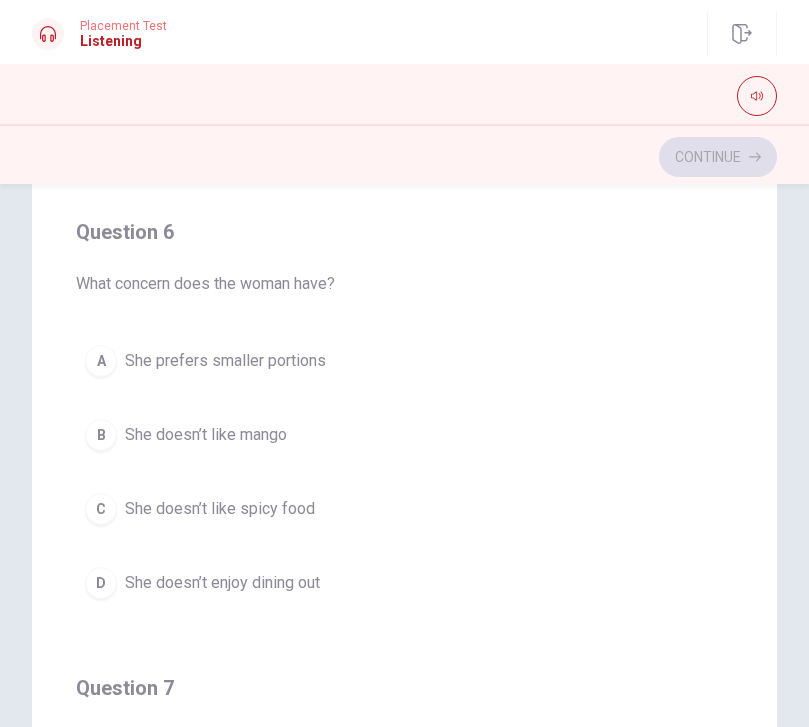 click on "C She doesn’t like spicy food" at bounding box center (404, 509) 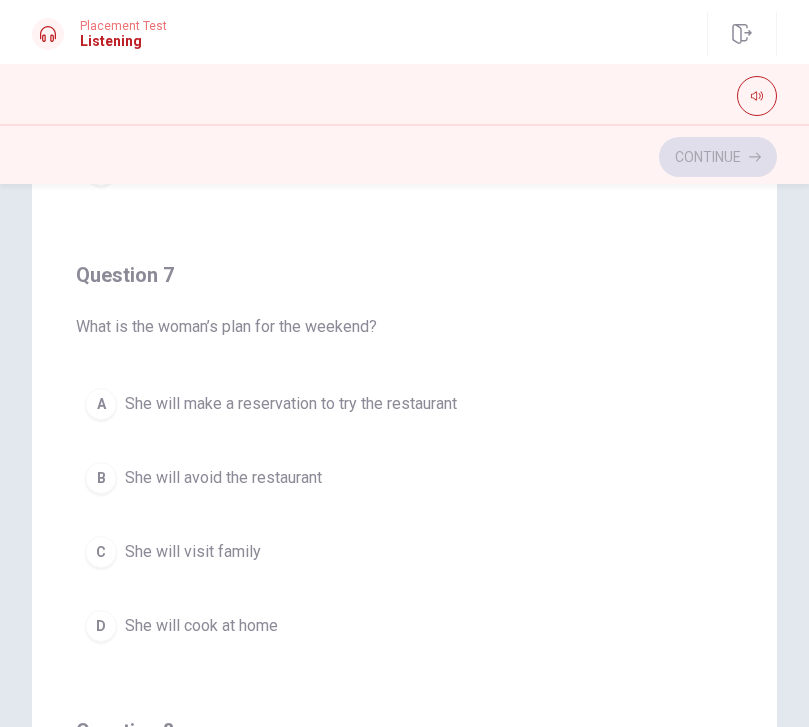 scroll, scrollTop: 414, scrollLeft: 0, axis: vertical 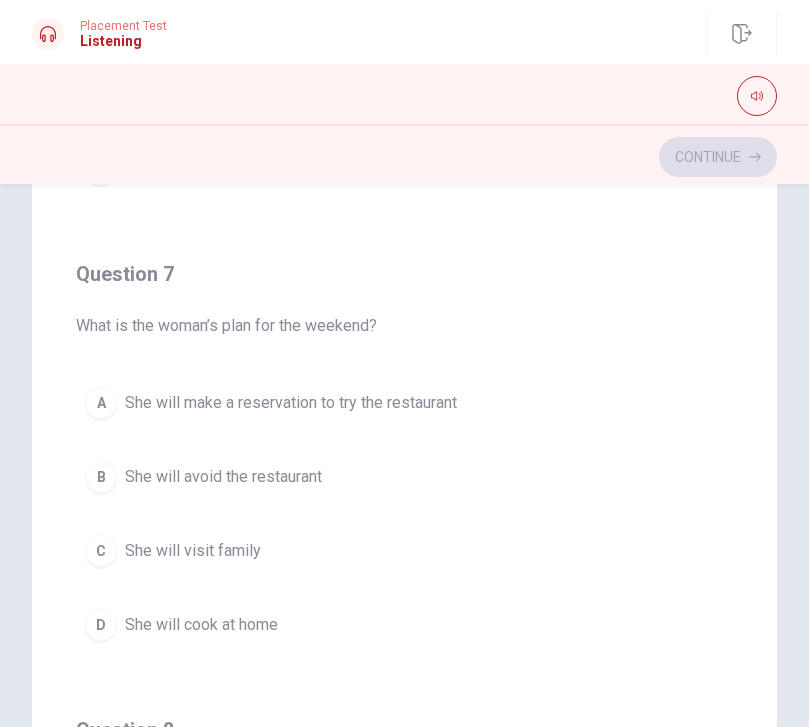 click on "A She will make a reservation to try the restaurant" at bounding box center [404, 403] 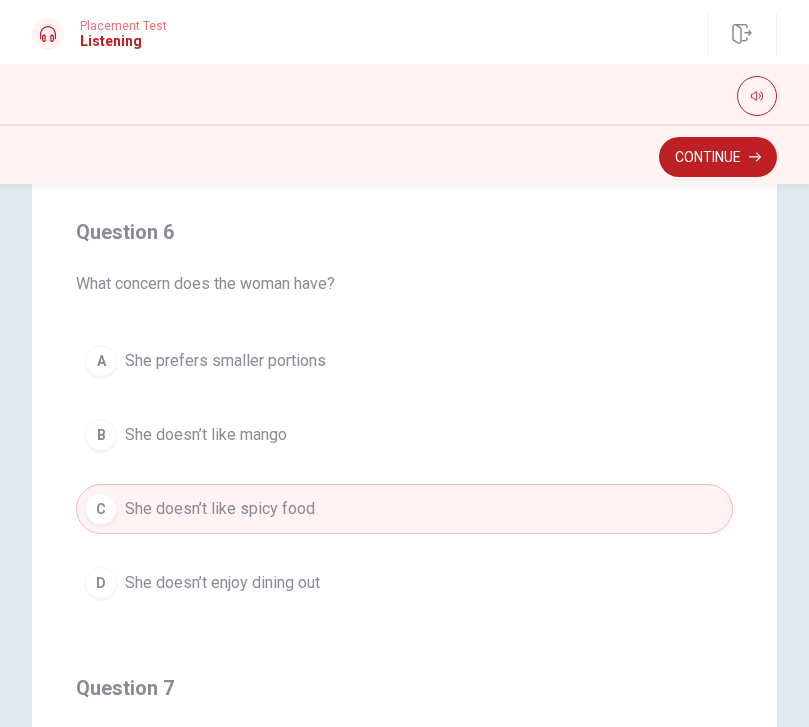 scroll, scrollTop: 0, scrollLeft: 0, axis: both 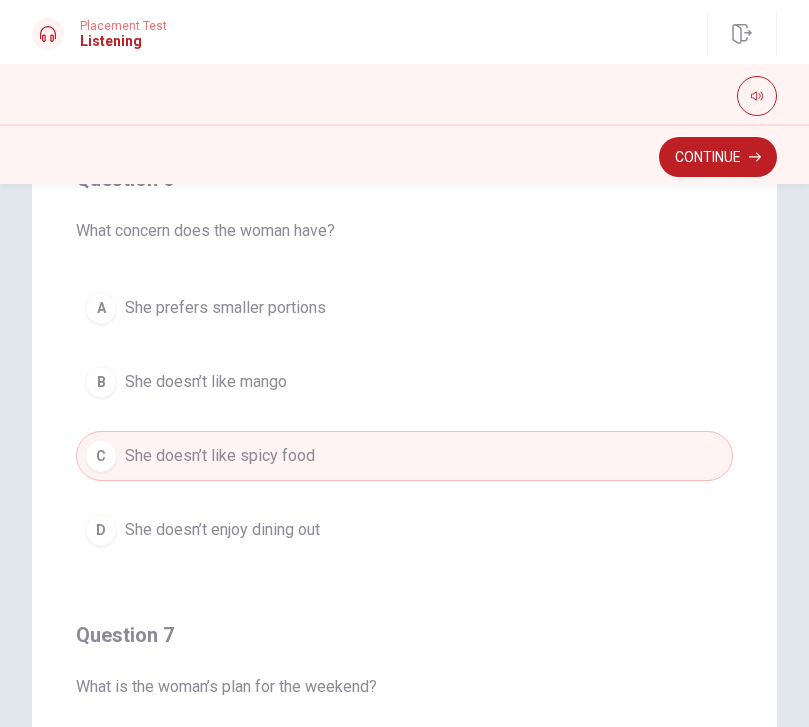 click on "Continue" at bounding box center (718, 157) 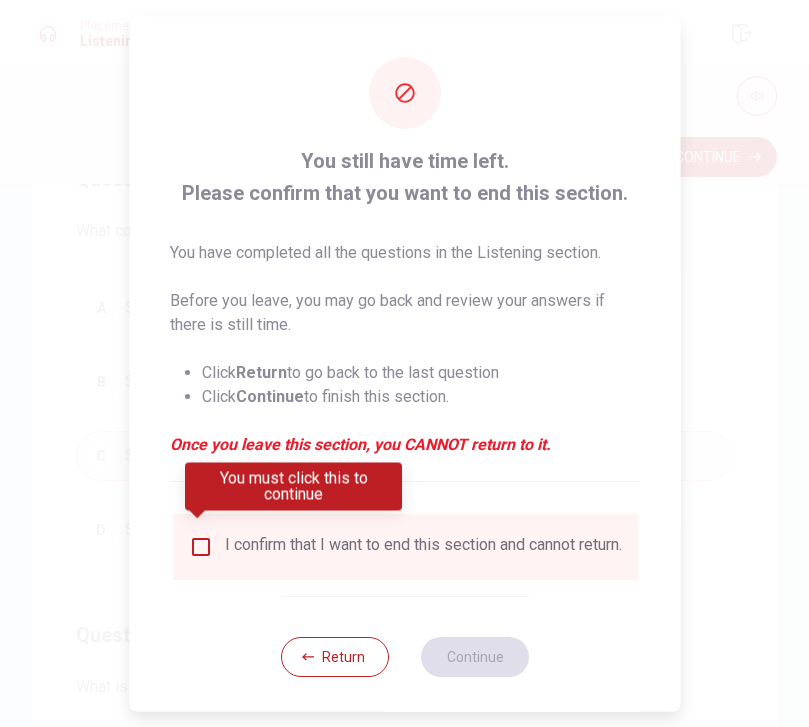 click at bounding box center (200, 546) 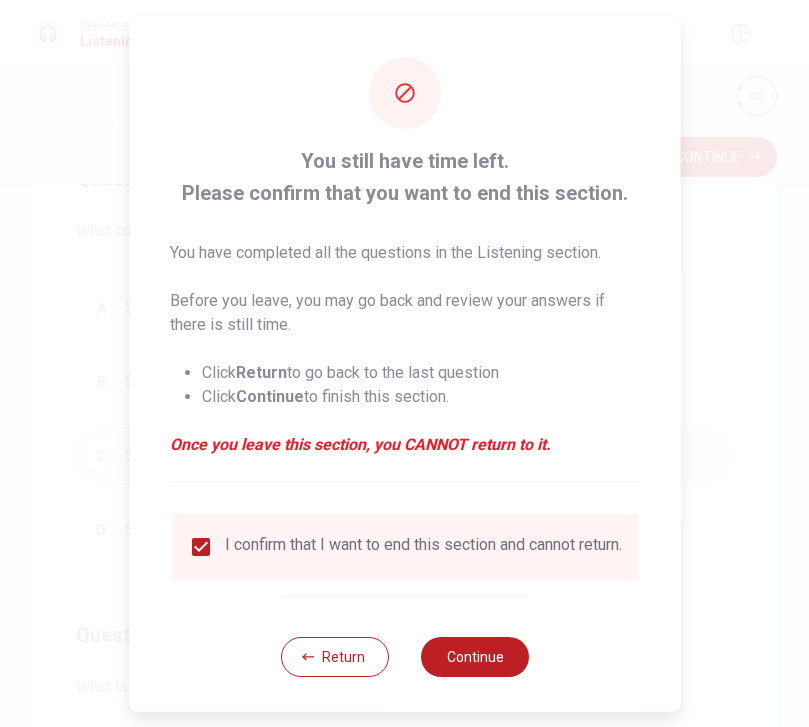 click on "Continue" at bounding box center (475, 656) 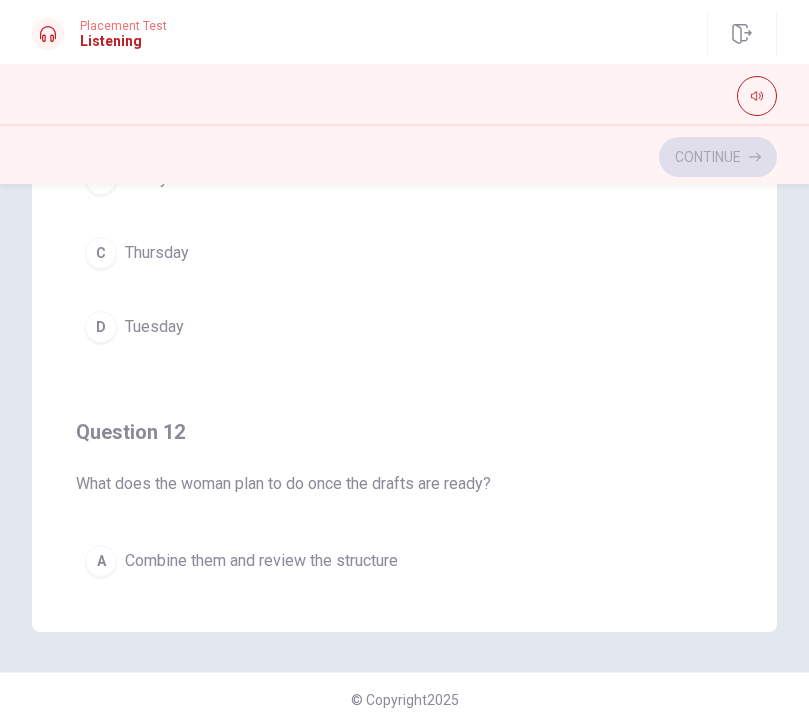 scroll, scrollTop: 396, scrollLeft: 0, axis: vertical 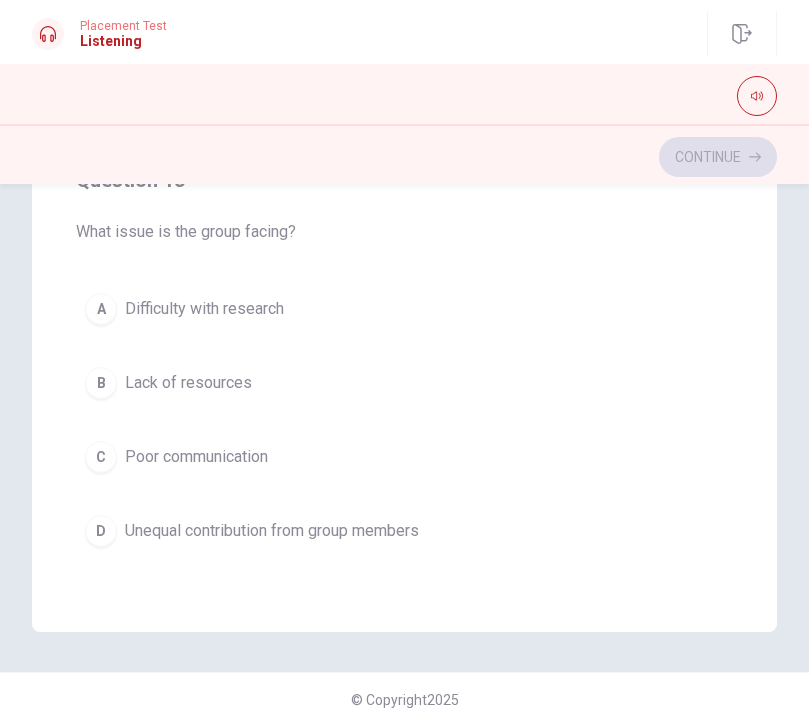 click on "Unequal contribution from group members" at bounding box center (272, 531) 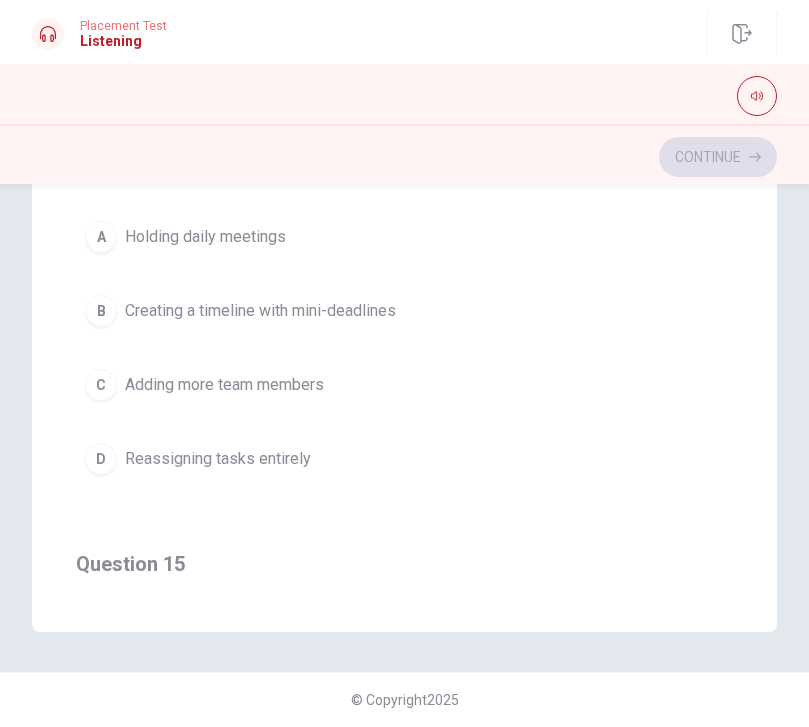 scroll, scrollTop: 1232, scrollLeft: 0, axis: vertical 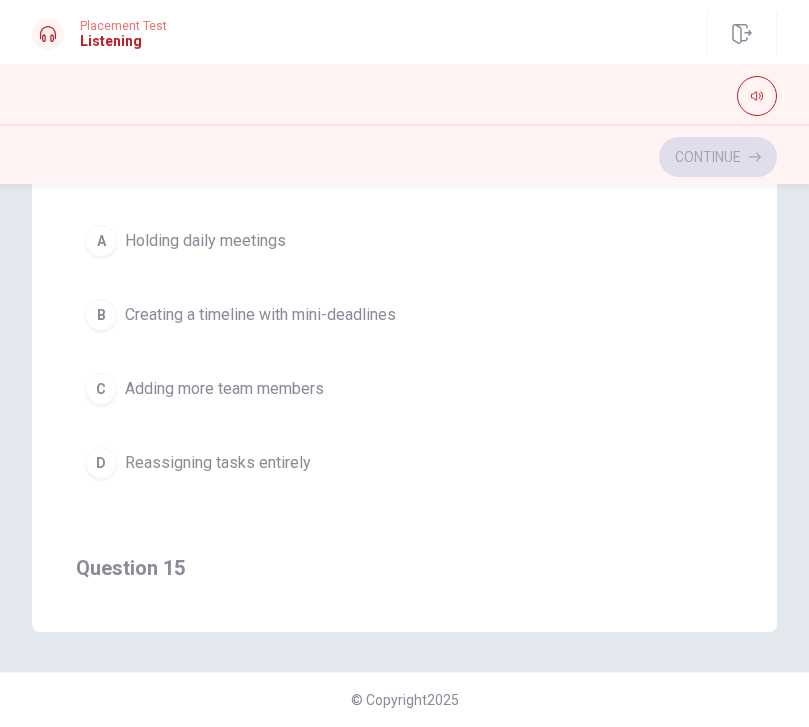 click on "Creating a timeline with mini-deadlines" at bounding box center (260, 315) 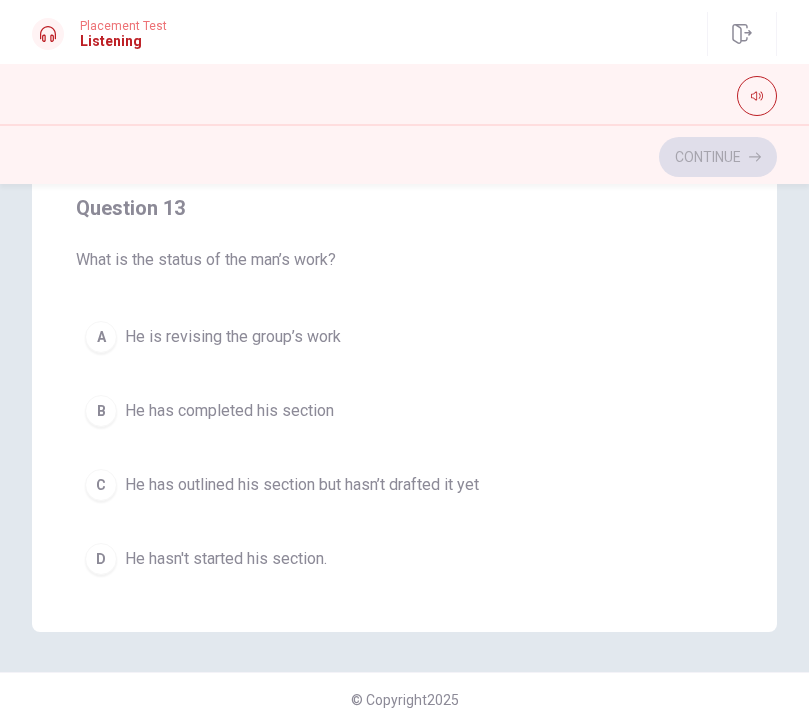 scroll, scrollTop: 679, scrollLeft: 0, axis: vertical 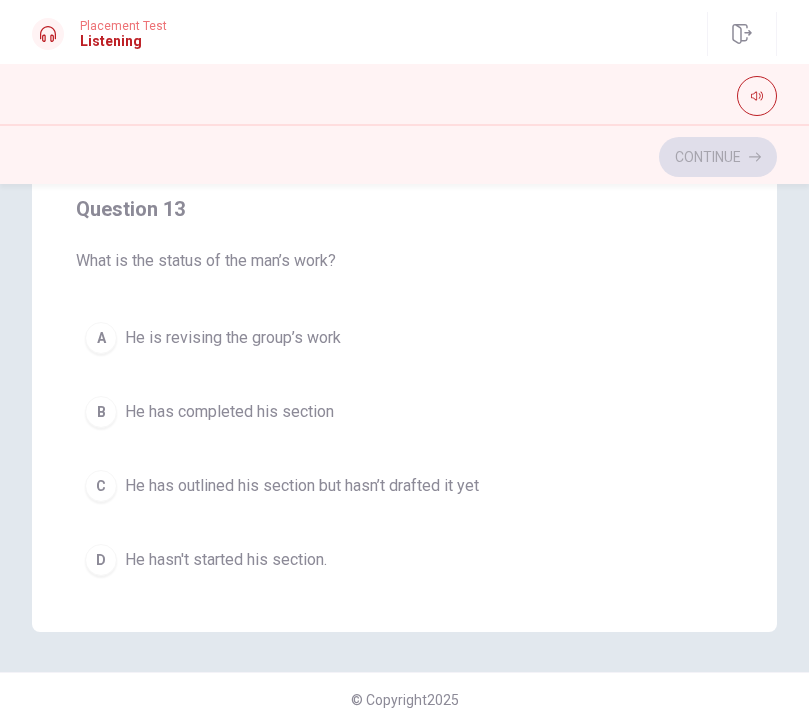 click on "C" at bounding box center (101, 486) 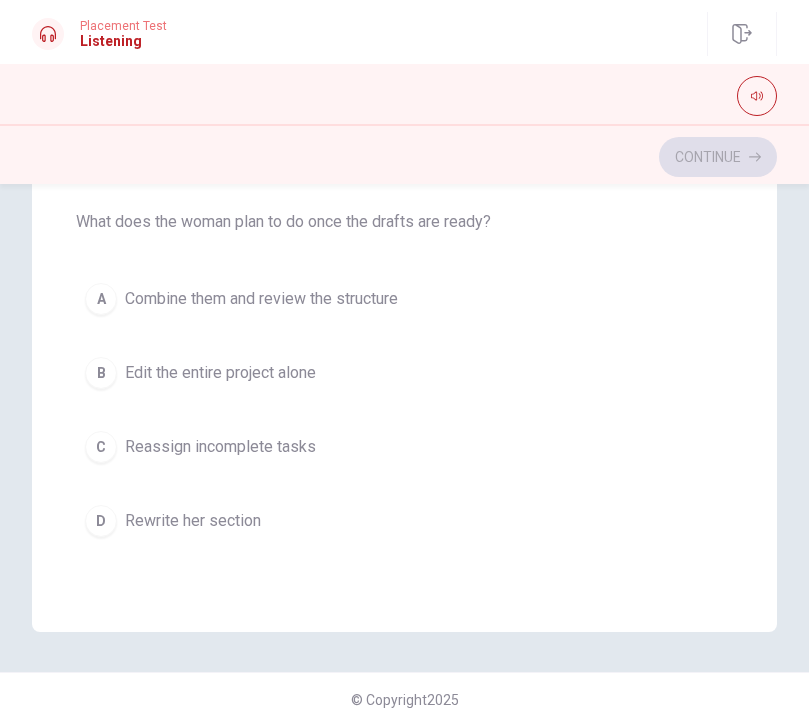 scroll, scrollTop: 265, scrollLeft: 0, axis: vertical 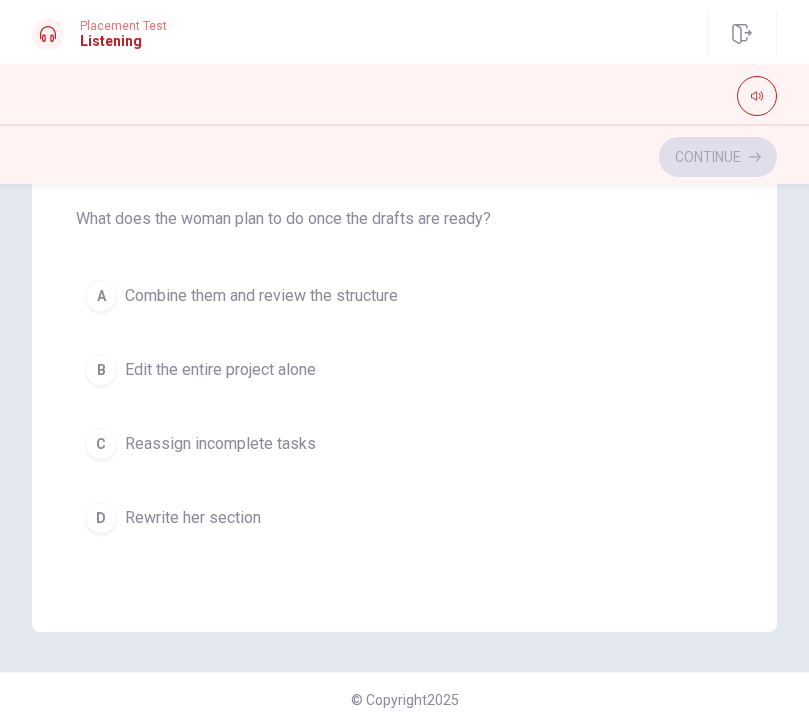 click on "Combine them and review the structure" at bounding box center [261, 296] 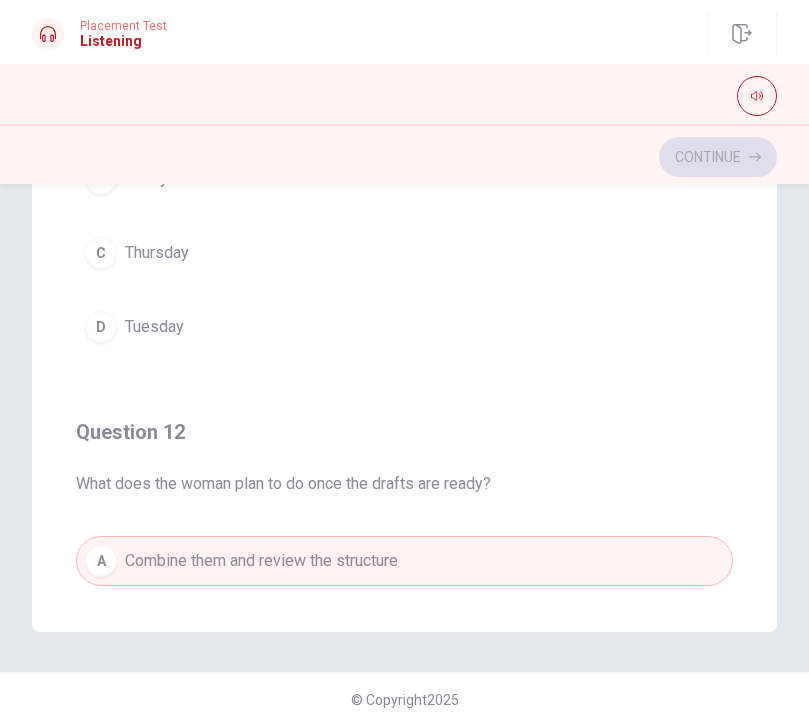 scroll, scrollTop: 0, scrollLeft: 0, axis: both 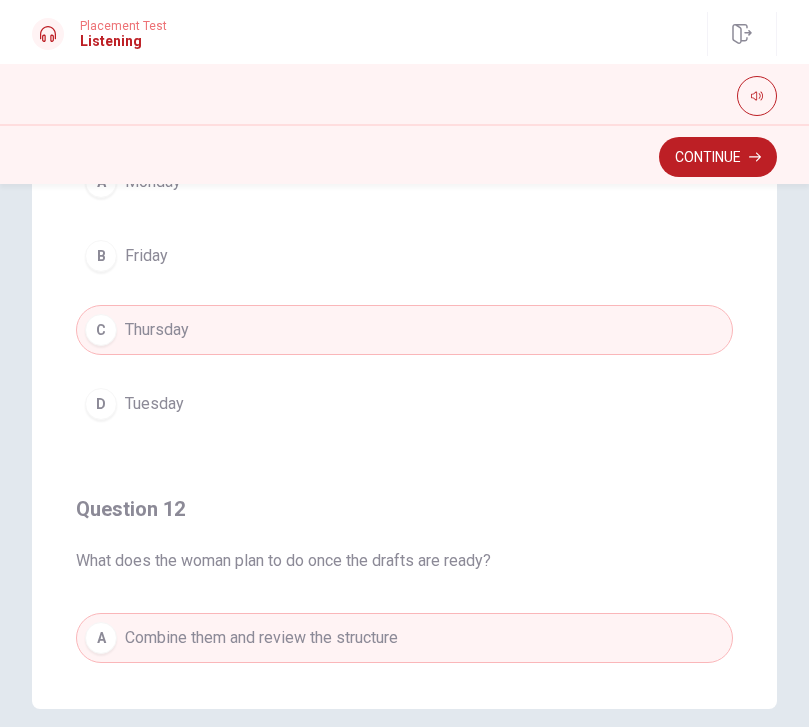click on "Continue" at bounding box center (718, 157) 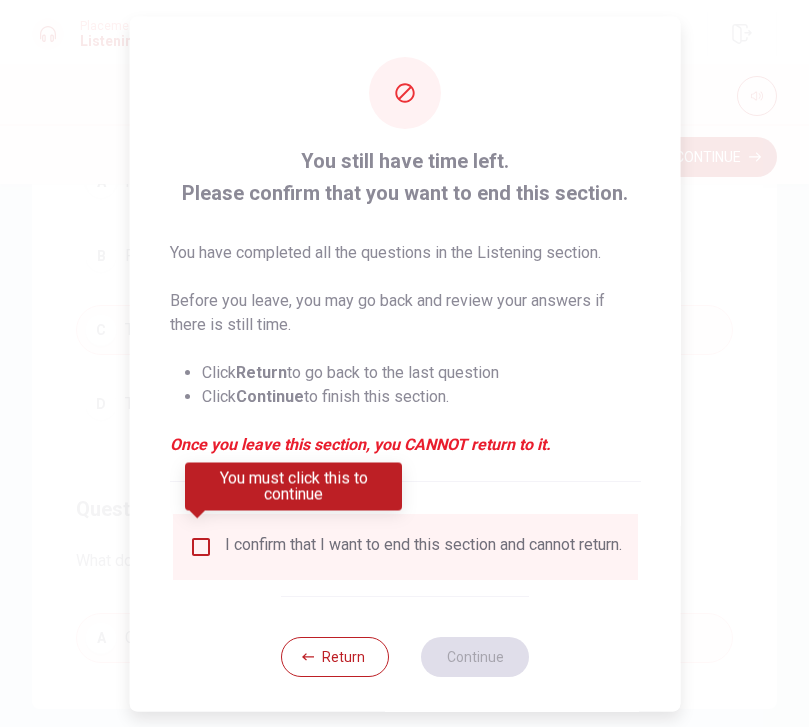 click on "I confirm that I want to end this section and cannot return." at bounding box center (404, 546) 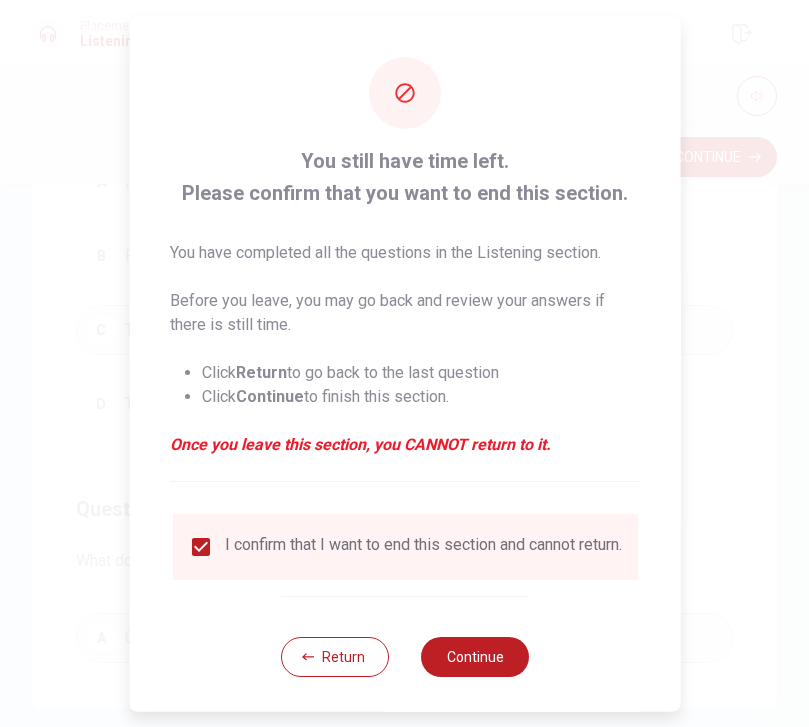 click on "Continue" at bounding box center (475, 656) 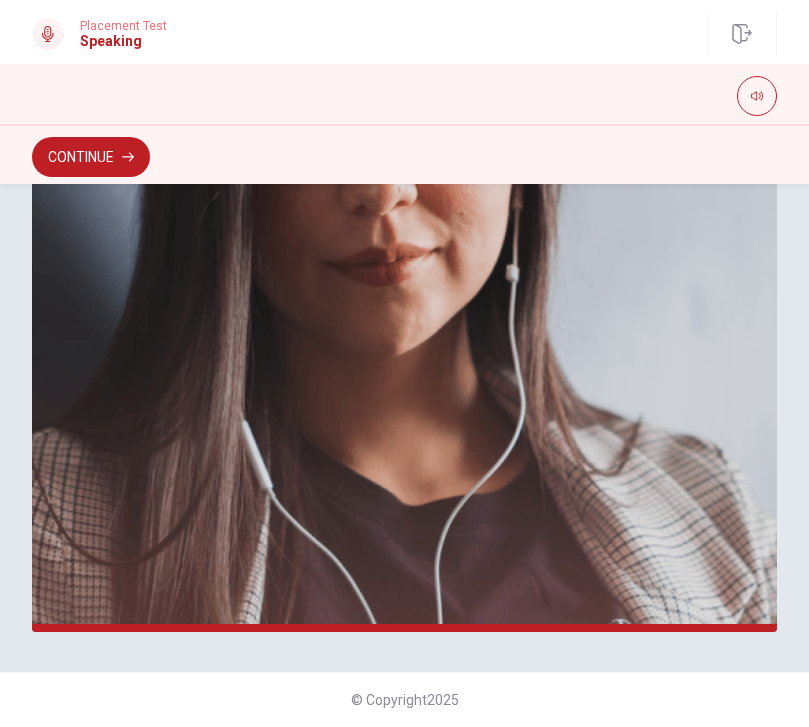 scroll, scrollTop: 464, scrollLeft: 0, axis: vertical 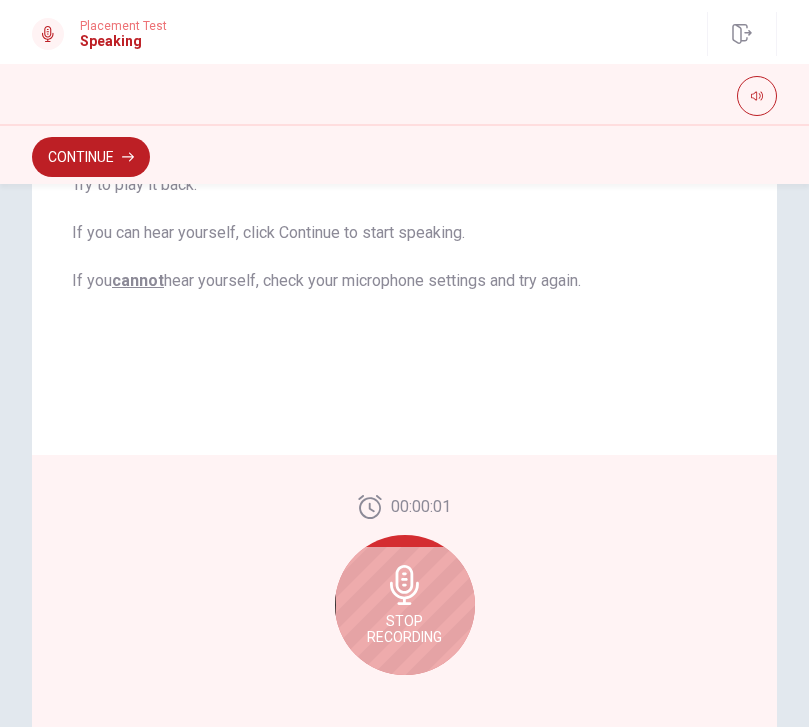 click on "Stop   Recording" at bounding box center (404, 629) 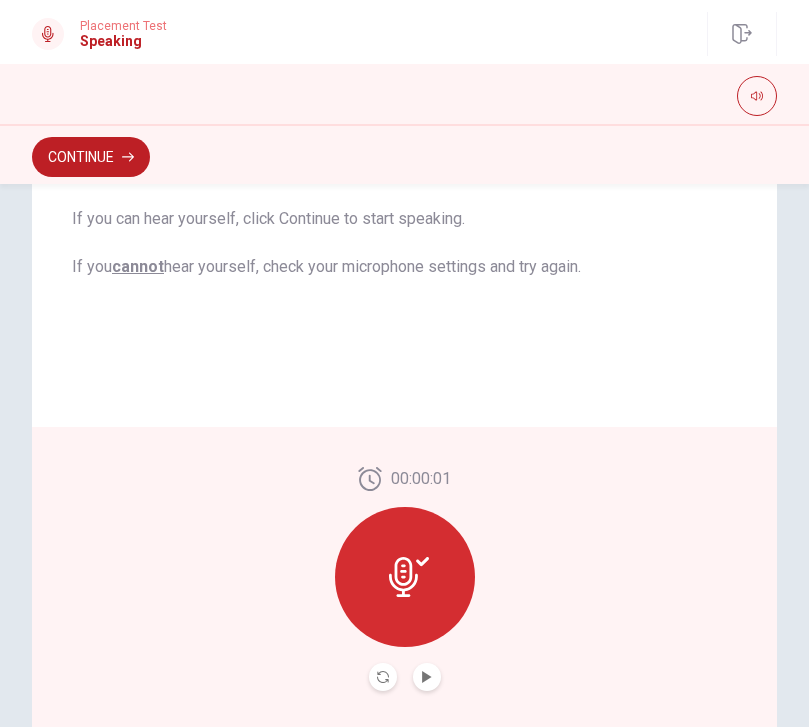 click at bounding box center (427, 677) 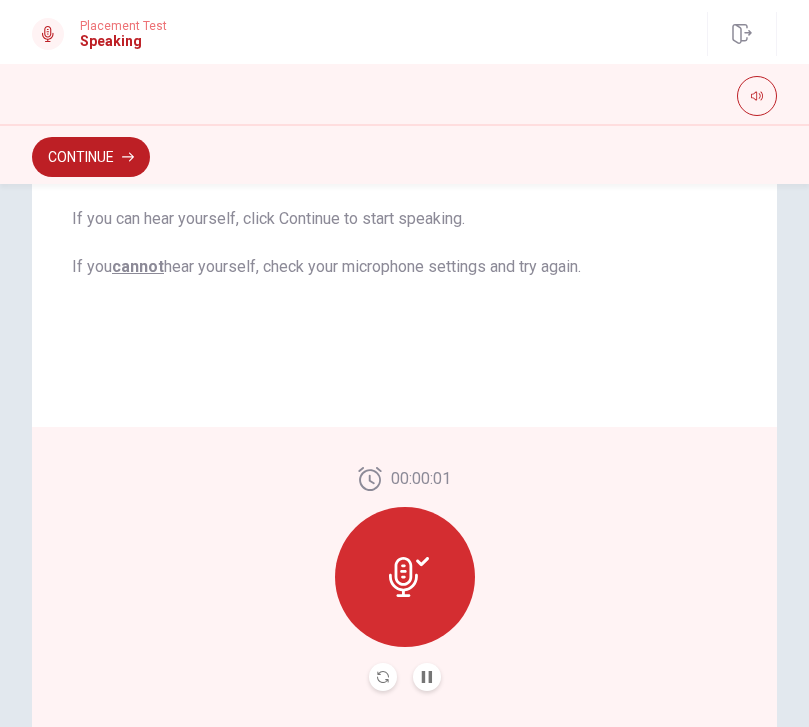 click at bounding box center (383, 677) 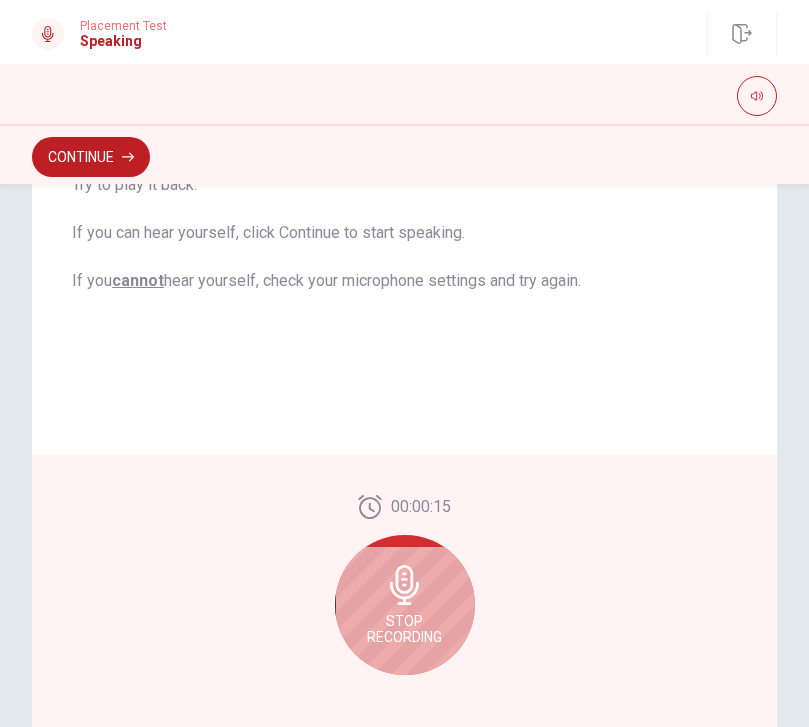click 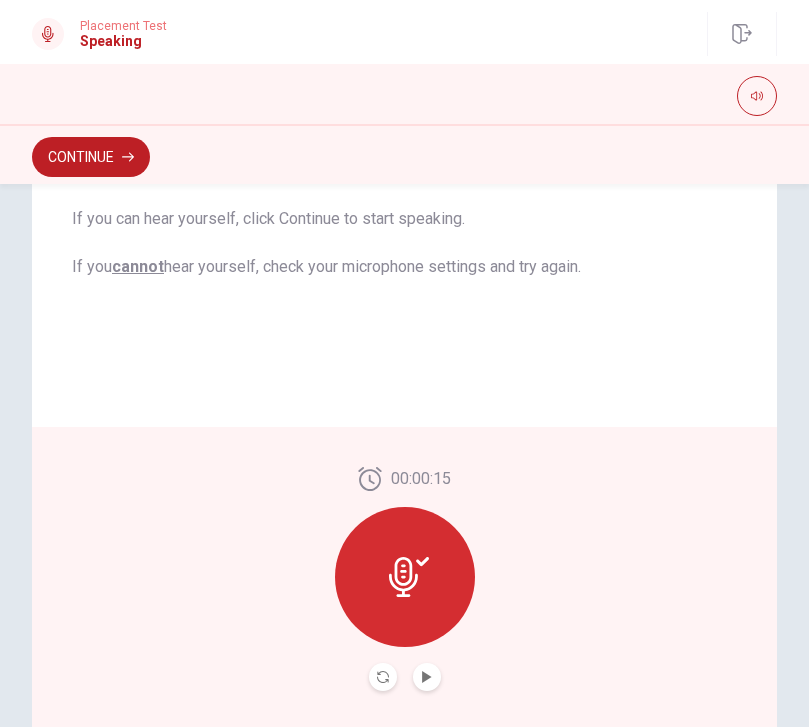 click at bounding box center (383, 677) 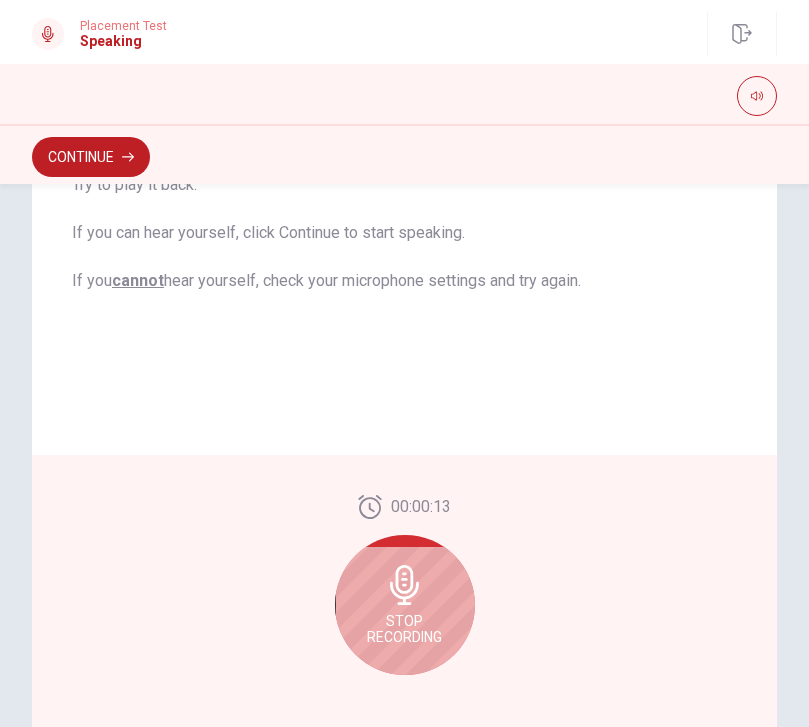 click on "Stop   Recording" at bounding box center (405, 605) 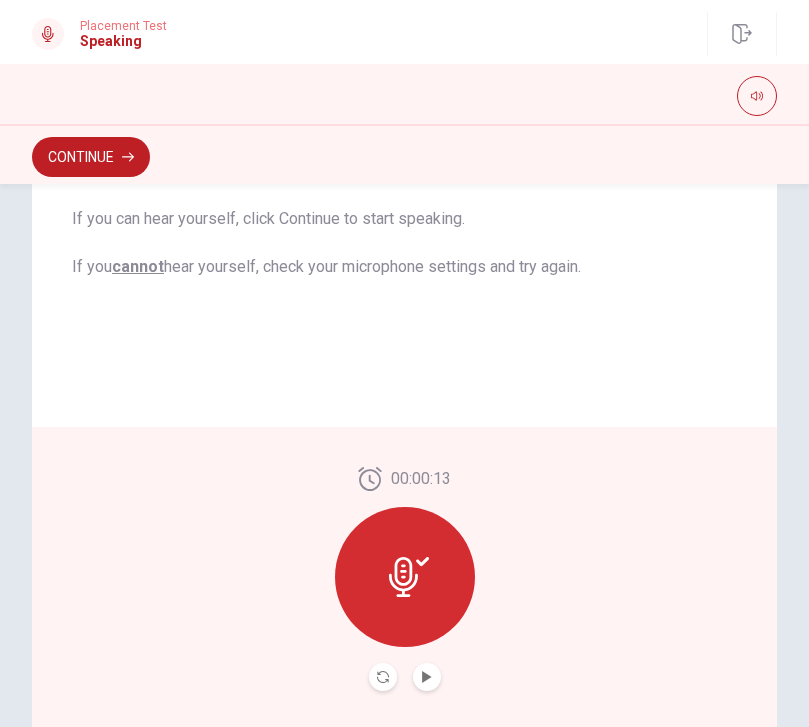 click at bounding box center [427, 677] 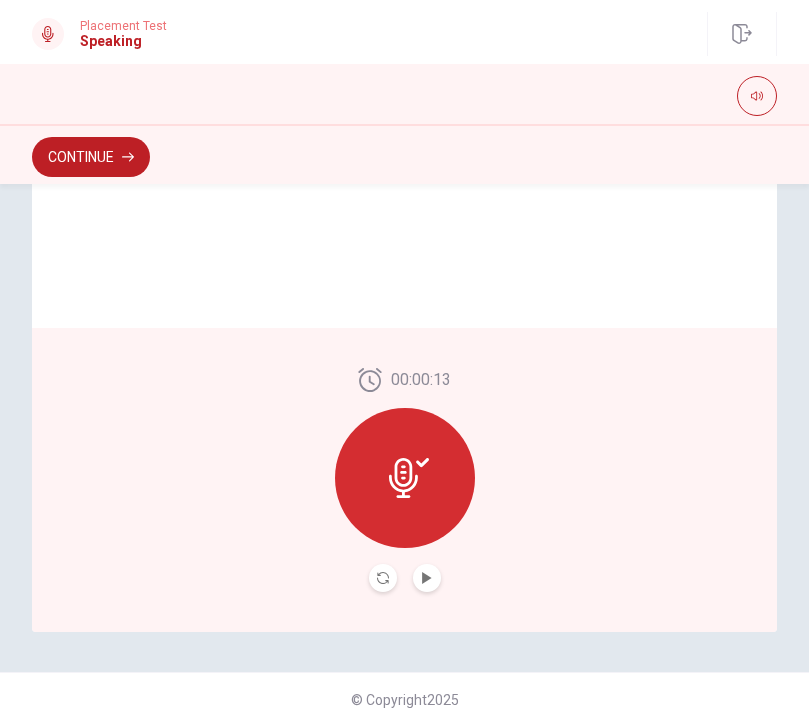 scroll, scrollTop: 387, scrollLeft: 0, axis: vertical 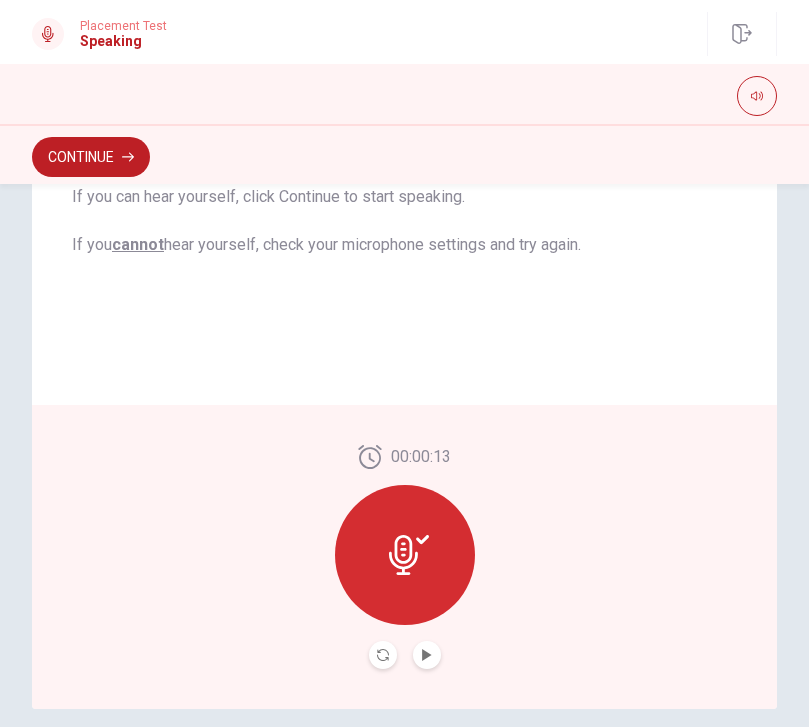click on "Continue" at bounding box center [91, 157] 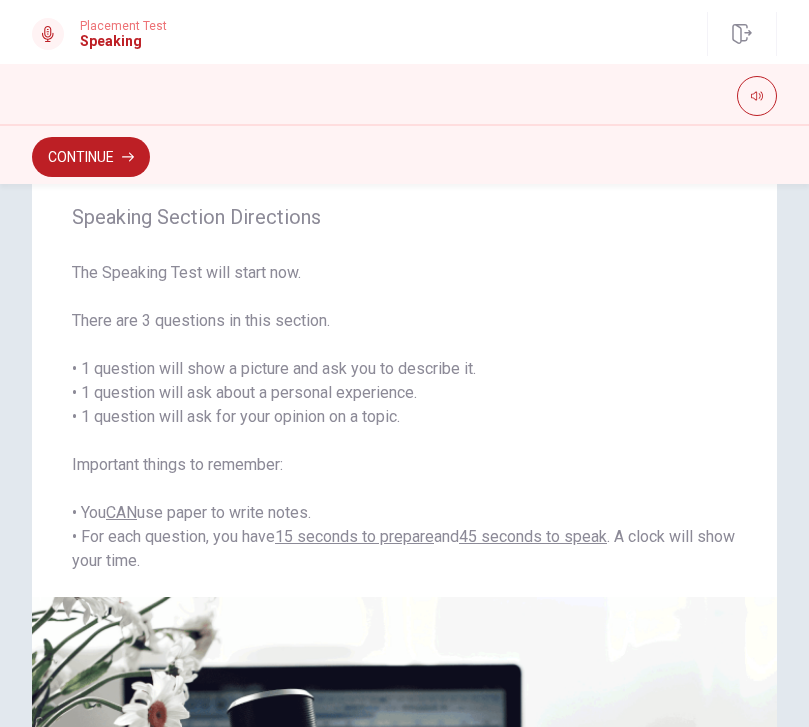 scroll, scrollTop: 41, scrollLeft: 0, axis: vertical 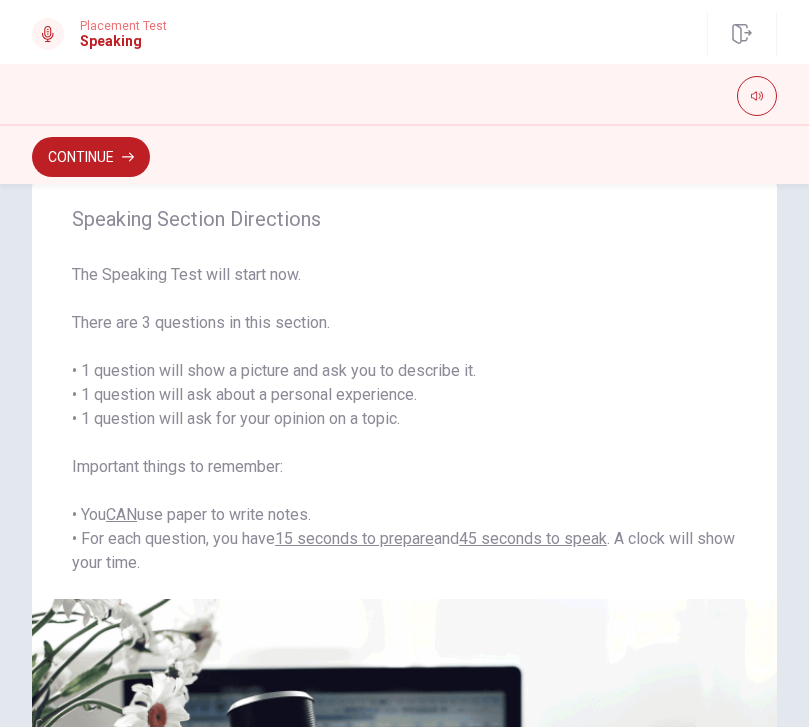 click on "Continue" at bounding box center [91, 157] 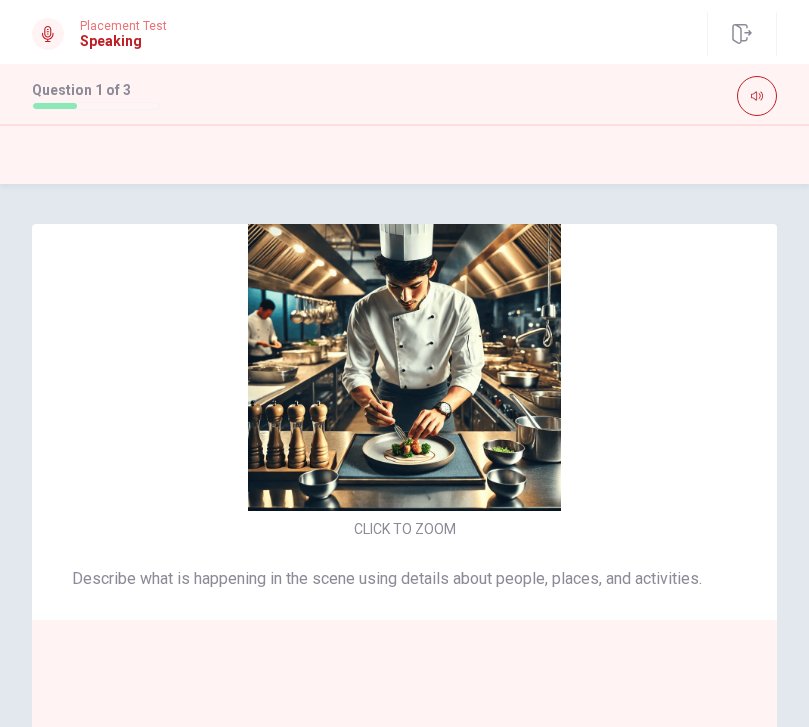 scroll, scrollTop: 0, scrollLeft: 0, axis: both 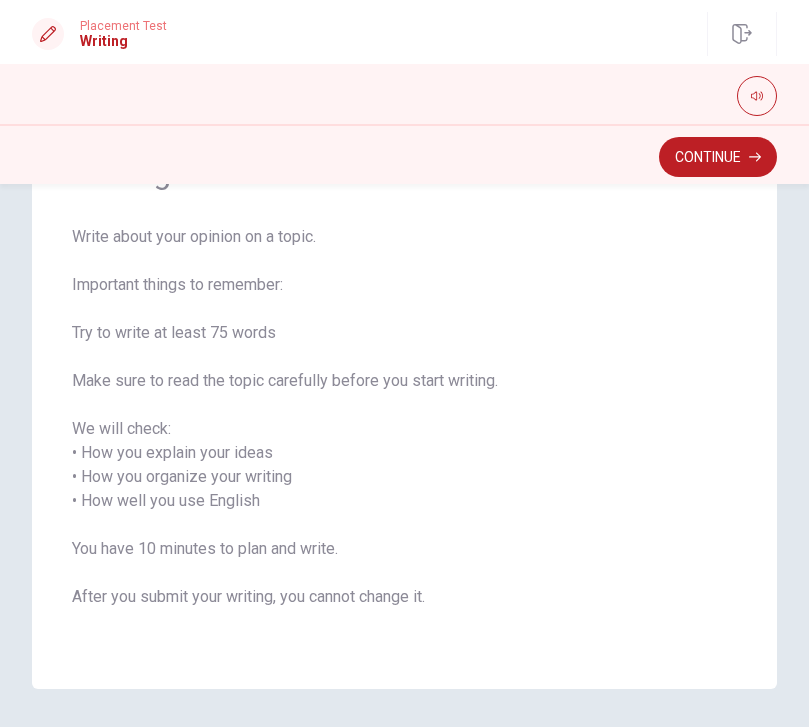 click on "Continue" at bounding box center [718, 157] 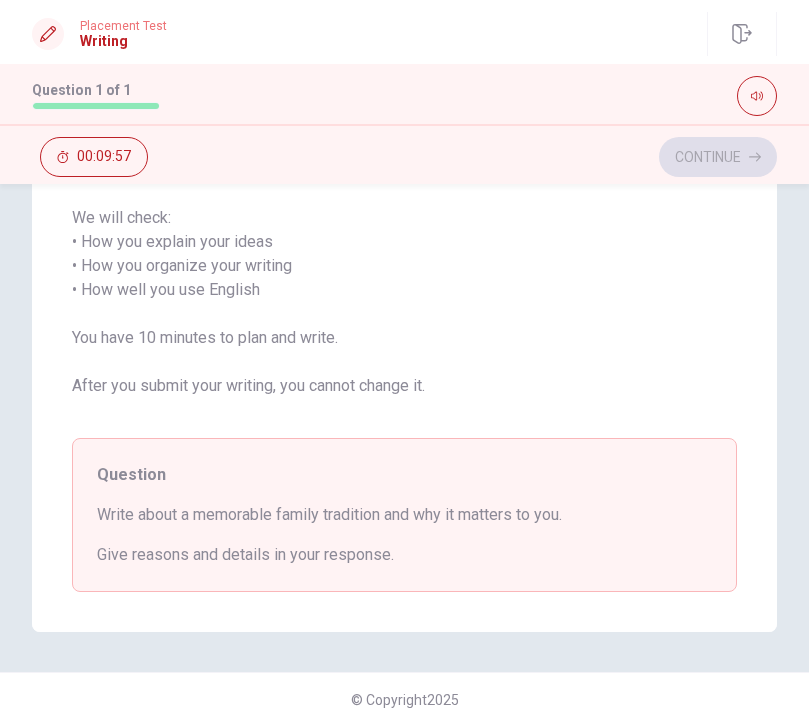 scroll, scrollTop: 394, scrollLeft: 0, axis: vertical 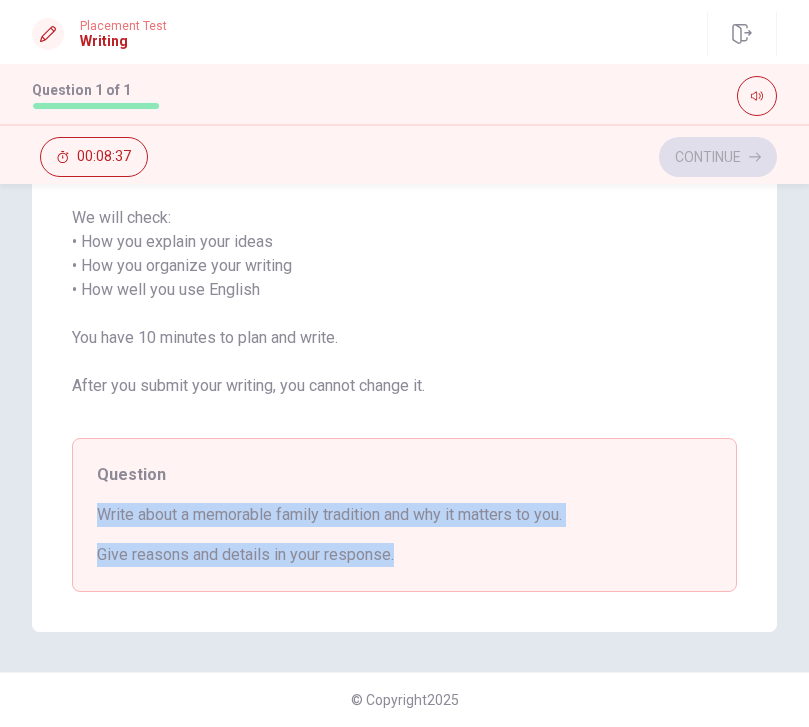click on "Write about your opinion on a topic.
Important things to remember:
Try to write at least 75 words
Make sure to read the topic carefully before you start writing.
We will check:
• How you explain your ideas
• How you organize your writing
• How well you use English
You have 10 minutes to plan and write.
After you submit your writing, you cannot change it." at bounding box center [404, 218] 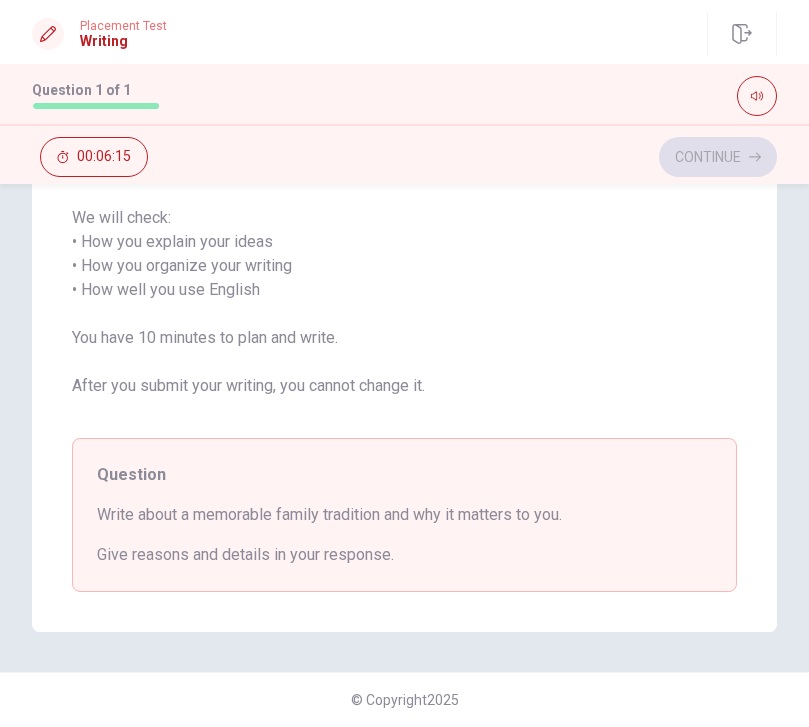 click on "Write about your opinion on a topic.
Important things to remember:
Try to write at least 75 words
Make sure to read the topic carefully before you start writing.
We will check:
• How you explain your ideas
• How you organize your writing
• How well you use English
You have 10 minutes to plan and write.
After you submit your writing, you cannot change it." at bounding box center (404, 218) 